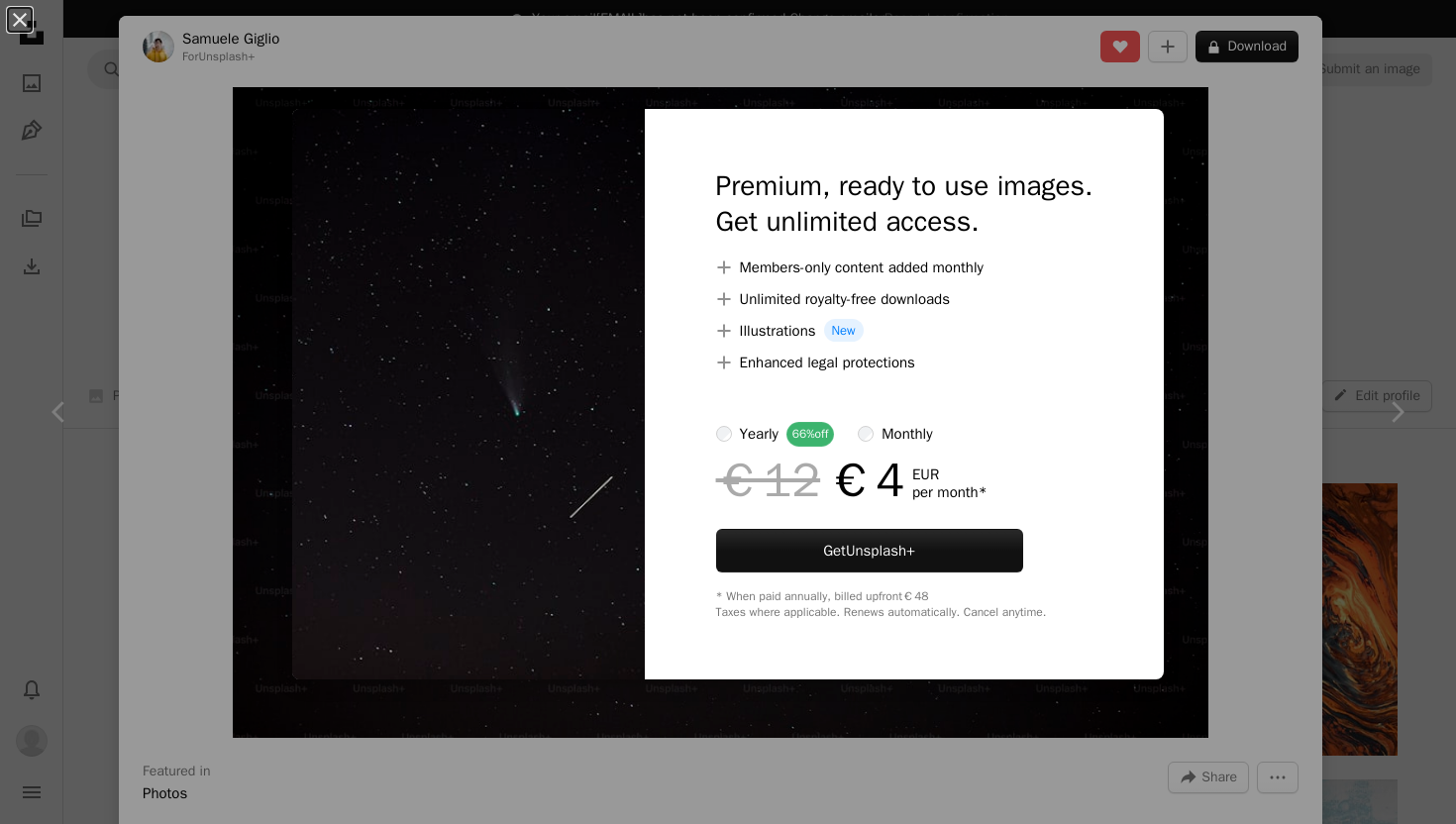 scroll, scrollTop: 19083, scrollLeft: 0, axis: vertical 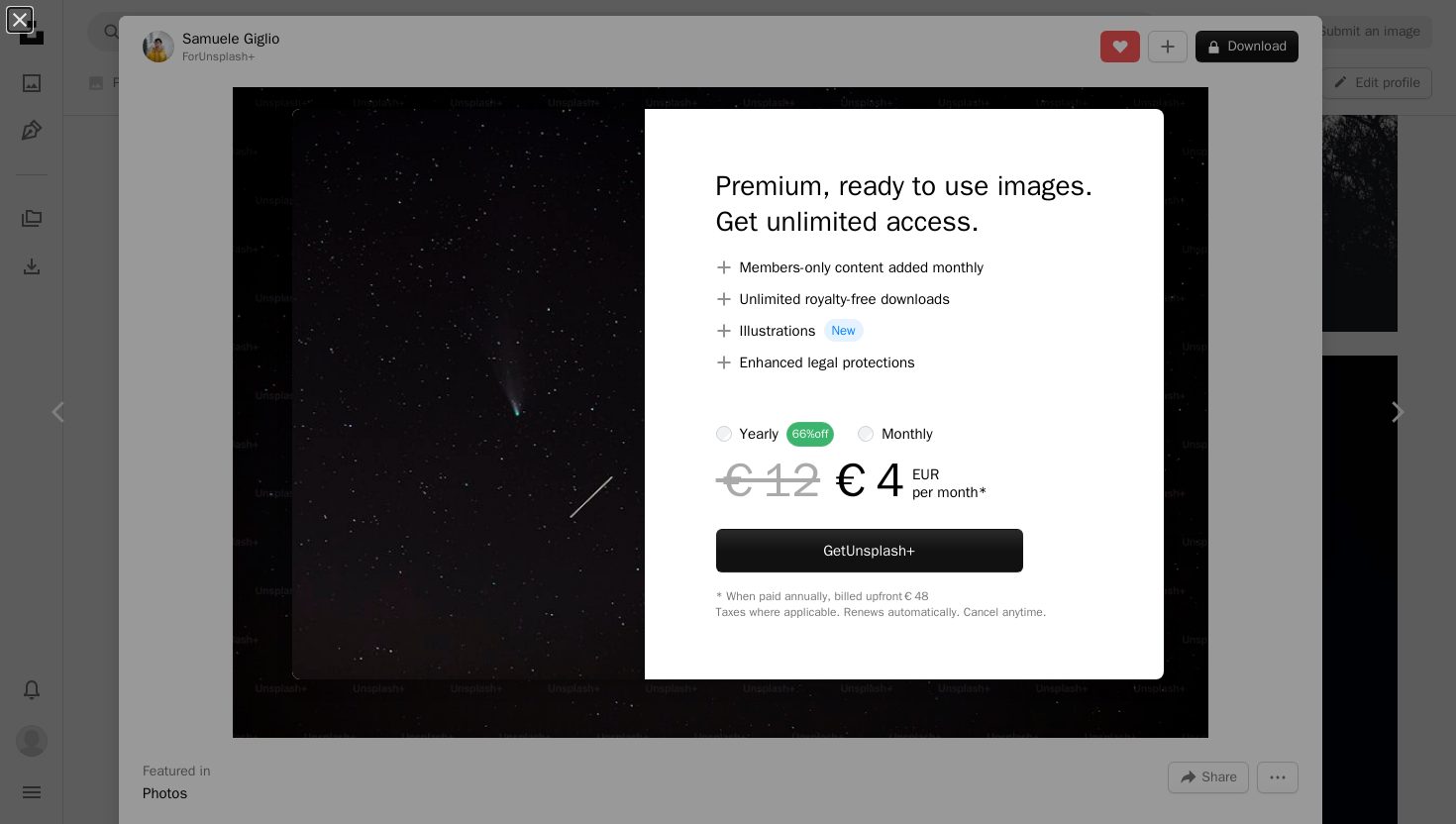 click at bounding box center (468, 394) 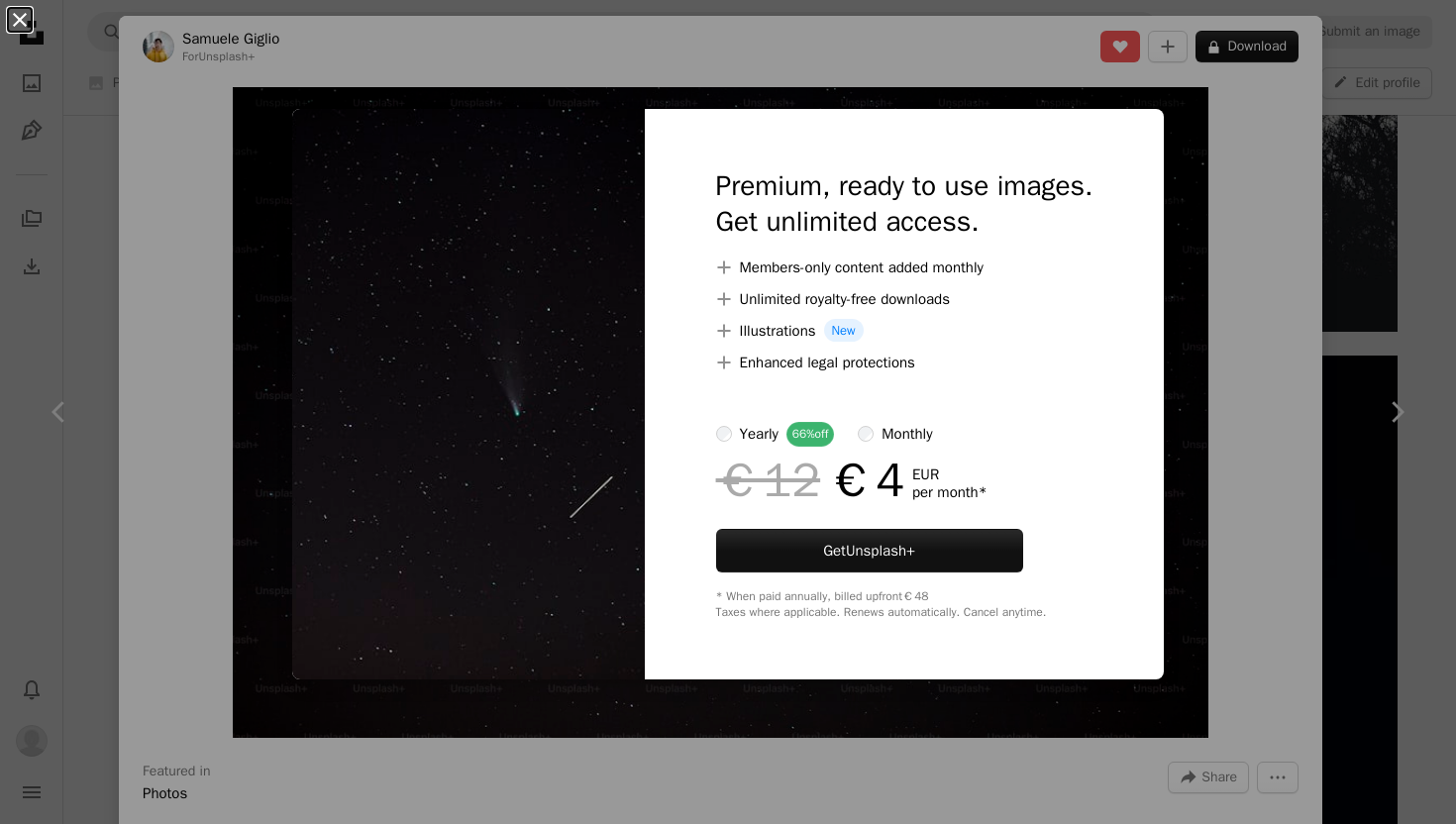 click on "An X shape" at bounding box center [20, 20] 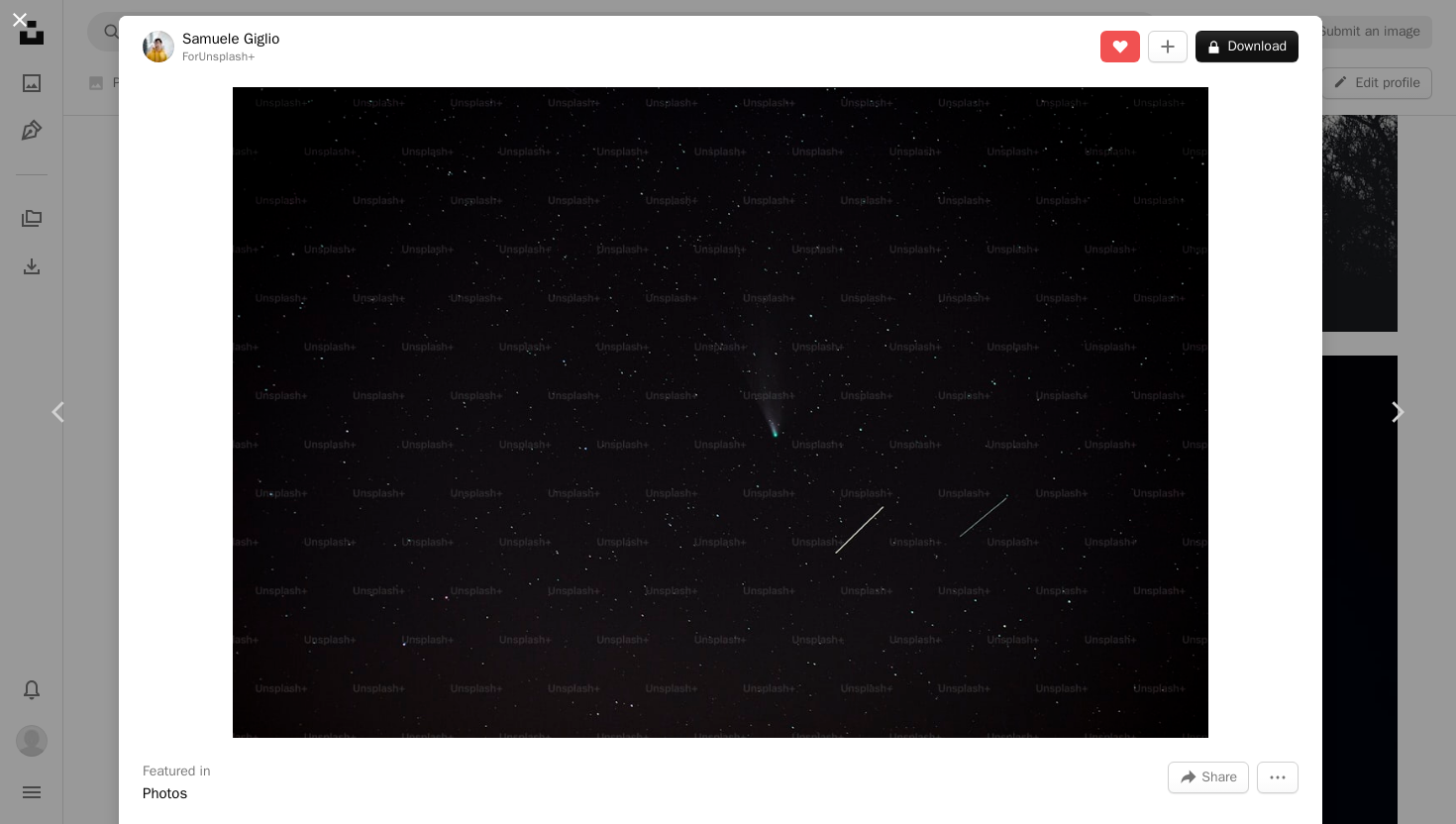 click on "An X shape" at bounding box center [20, 20] 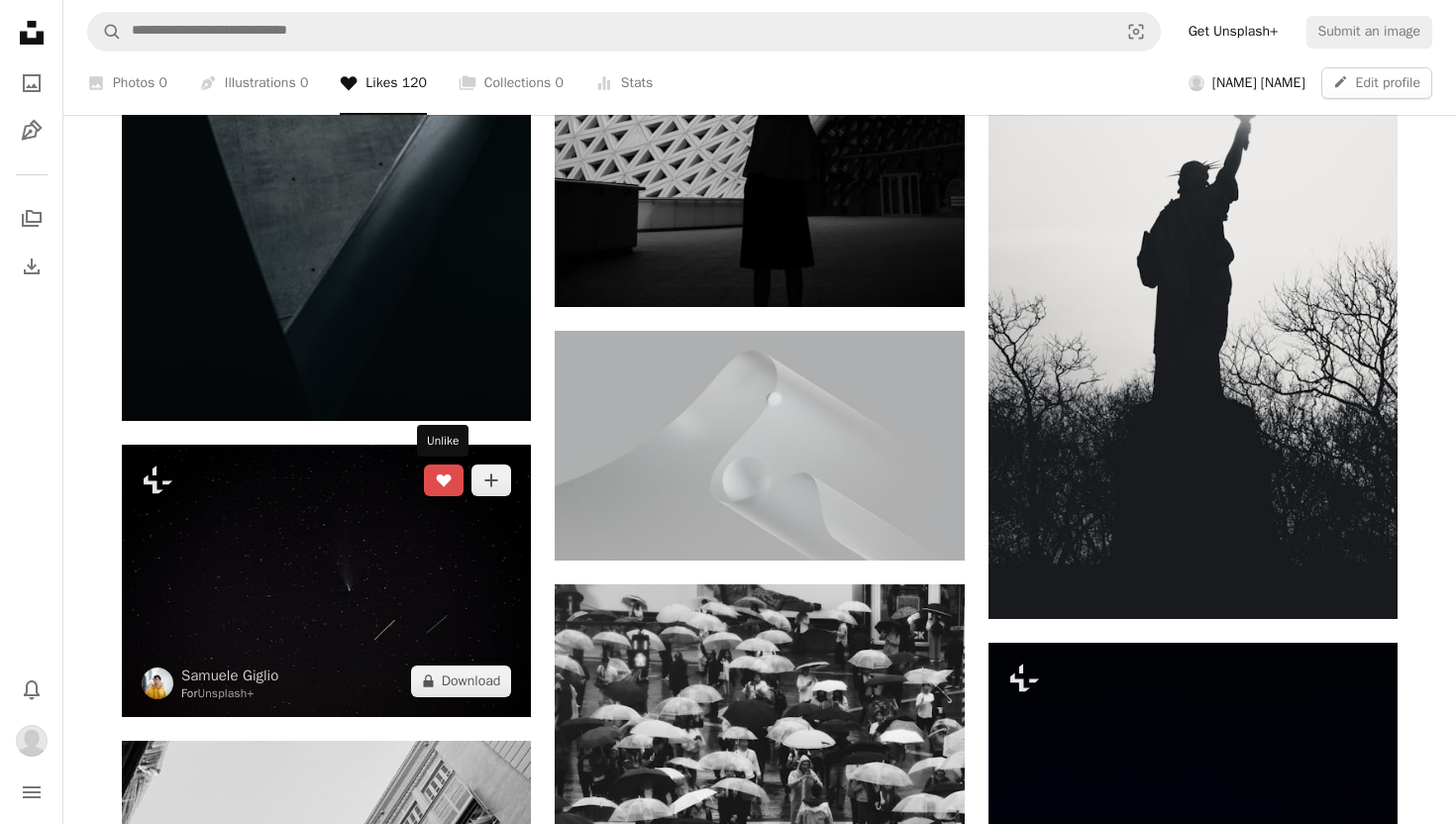 scroll, scrollTop: 18769, scrollLeft: 0, axis: vertical 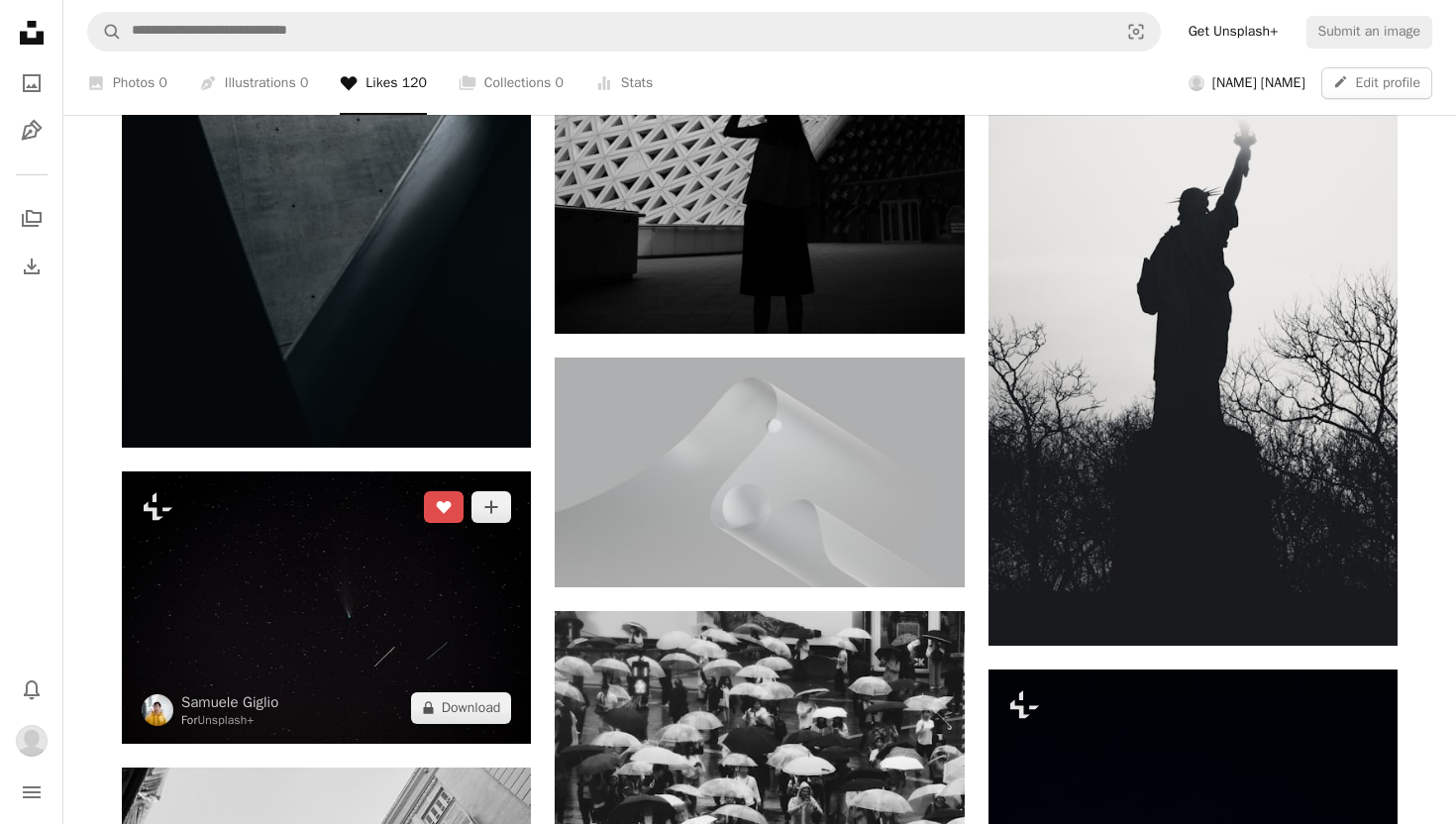 click 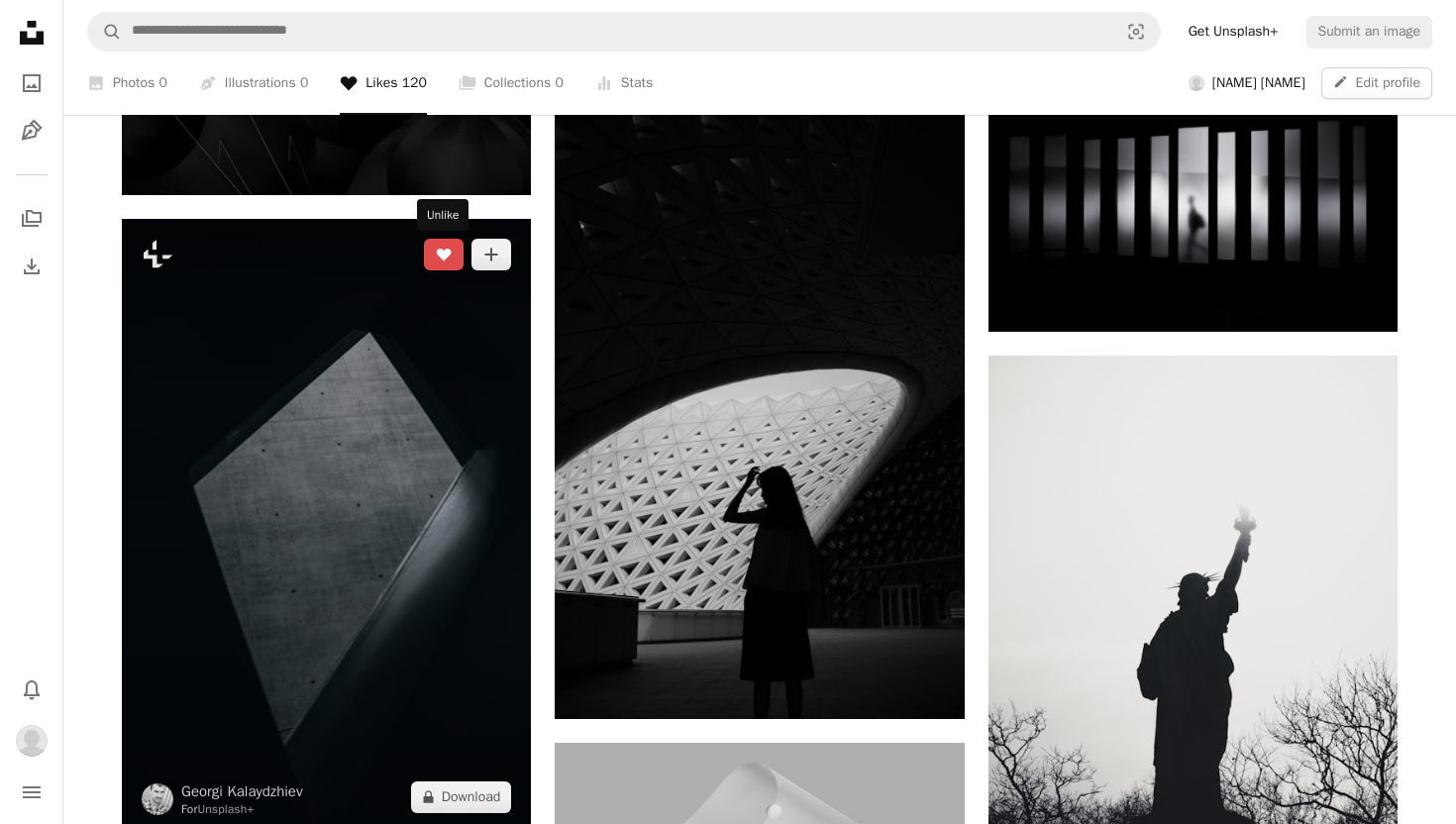 click on "A heart" 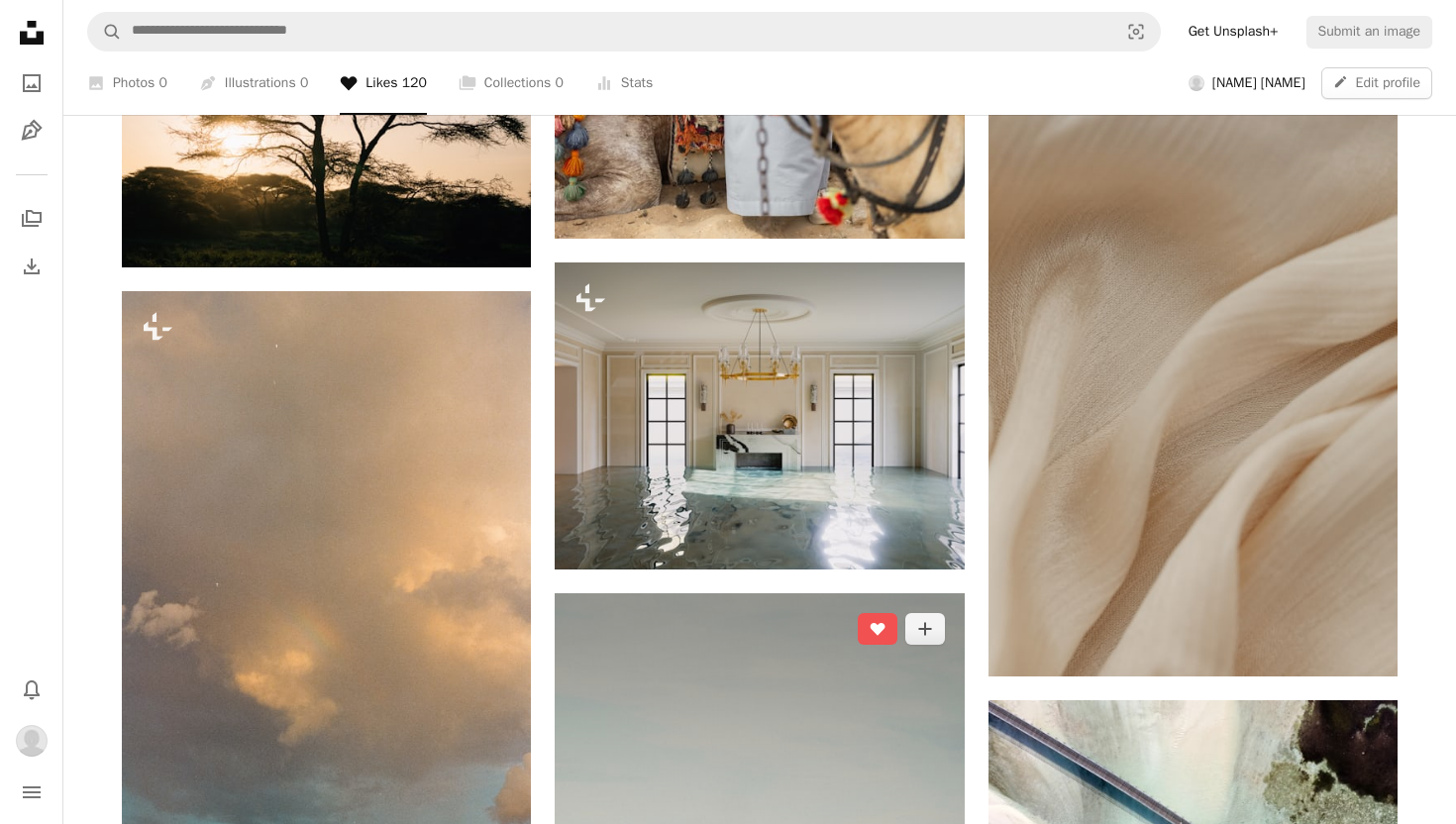 scroll, scrollTop: 9974, scrollLeft: 0, axis: vertical 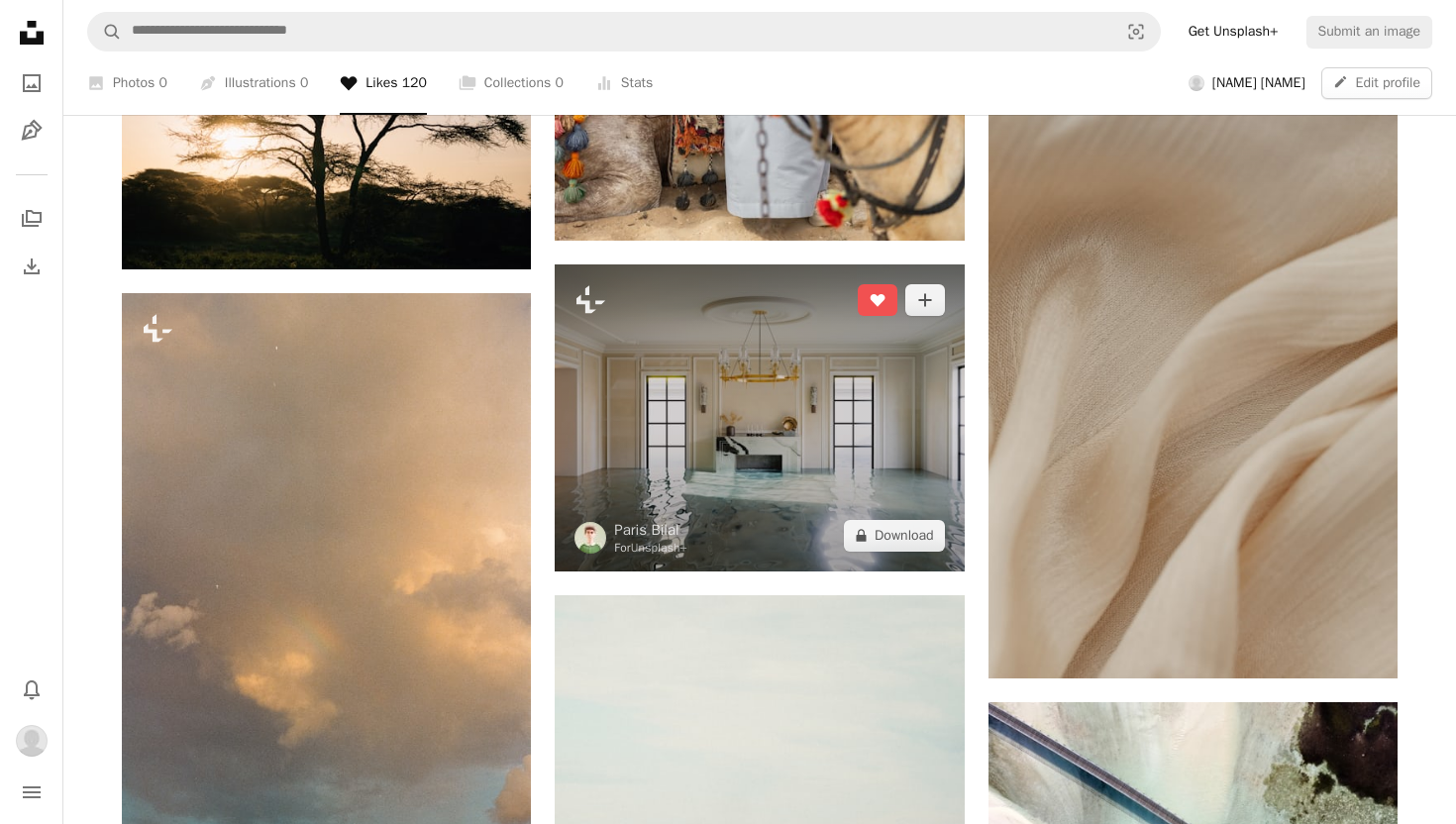 click at bounding box center [759, 418] 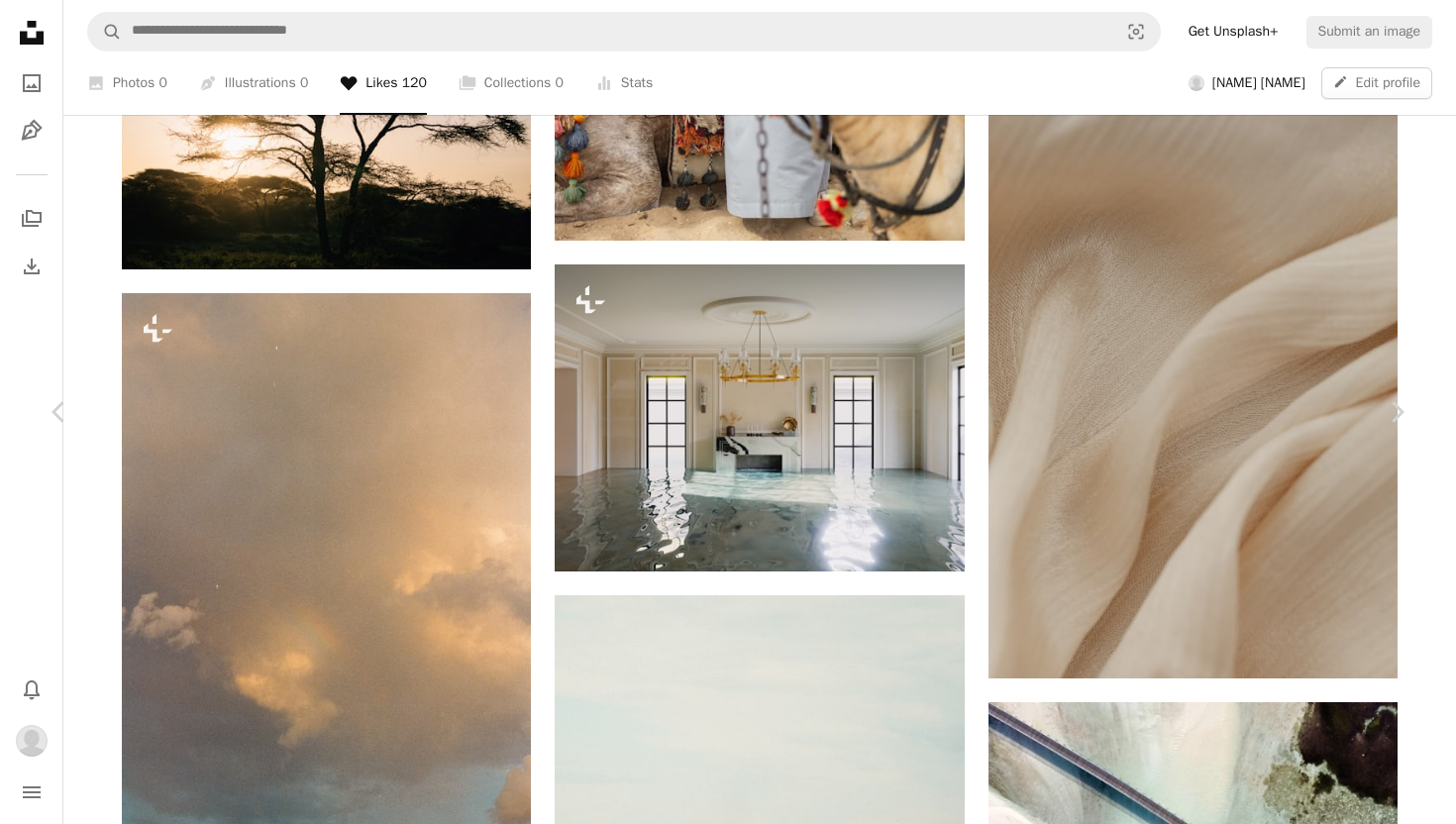 scroll, scrollTop: 2077, scrollLeft: 0, axis: vertical 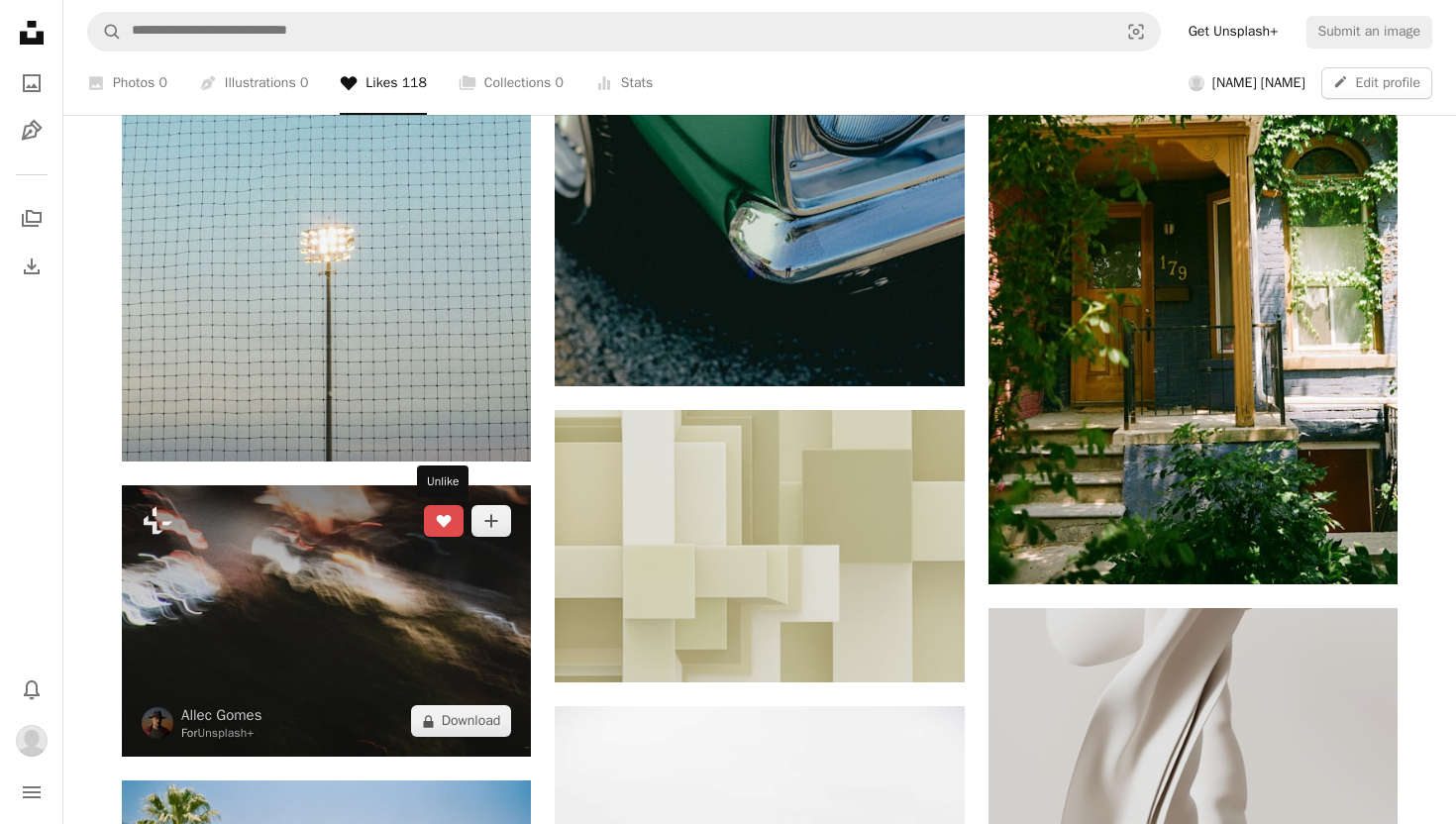 click on "A heart" at bounding box center [444, 521] 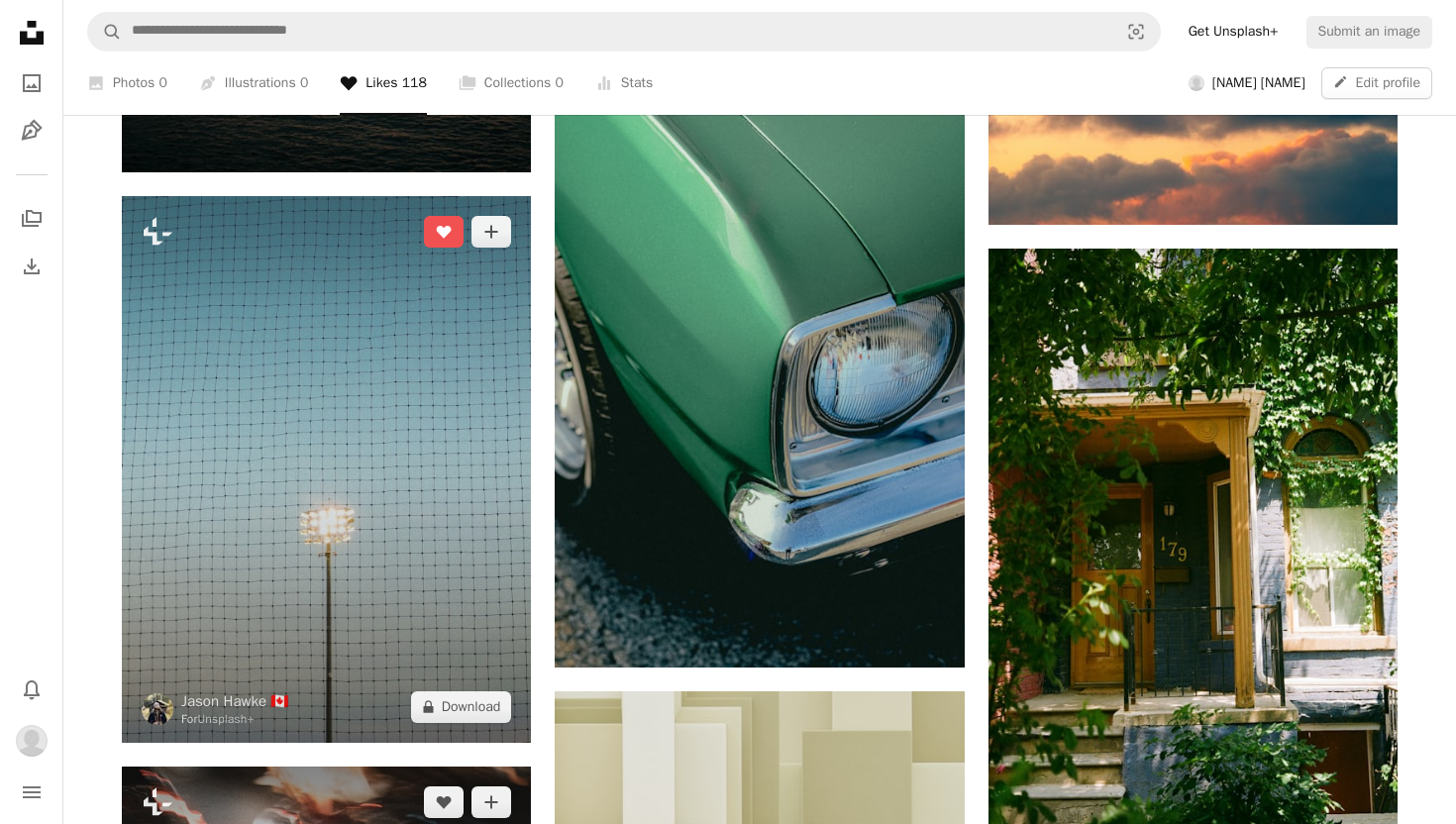 scroll, scrollTop: 8594, scrollLeft: 0, axis: vertical 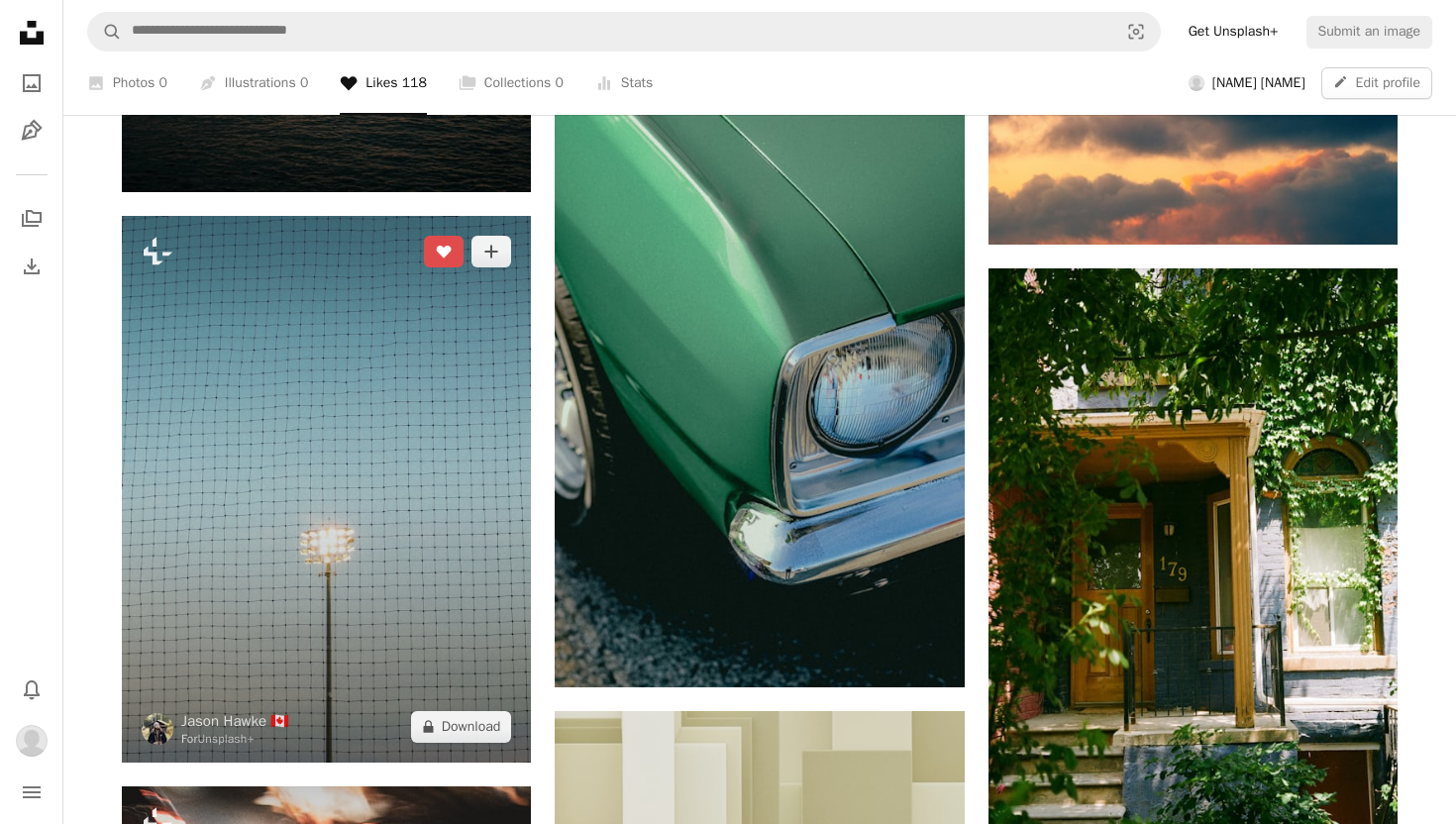 click on "A heart" at bounding box center (444, 252) 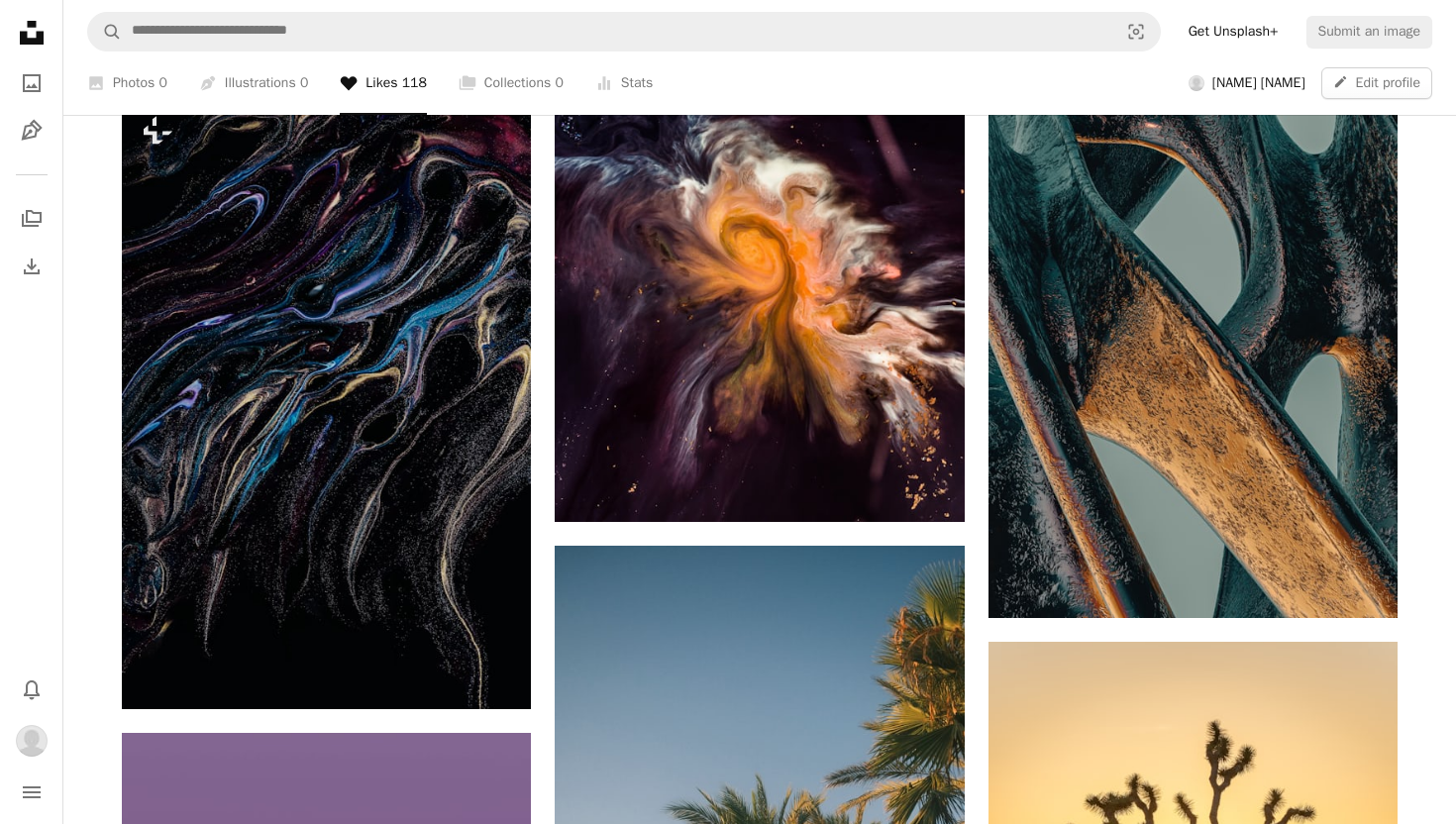 scroll, scrollTop: 6210, scrollLeft: 0, axis: vertical 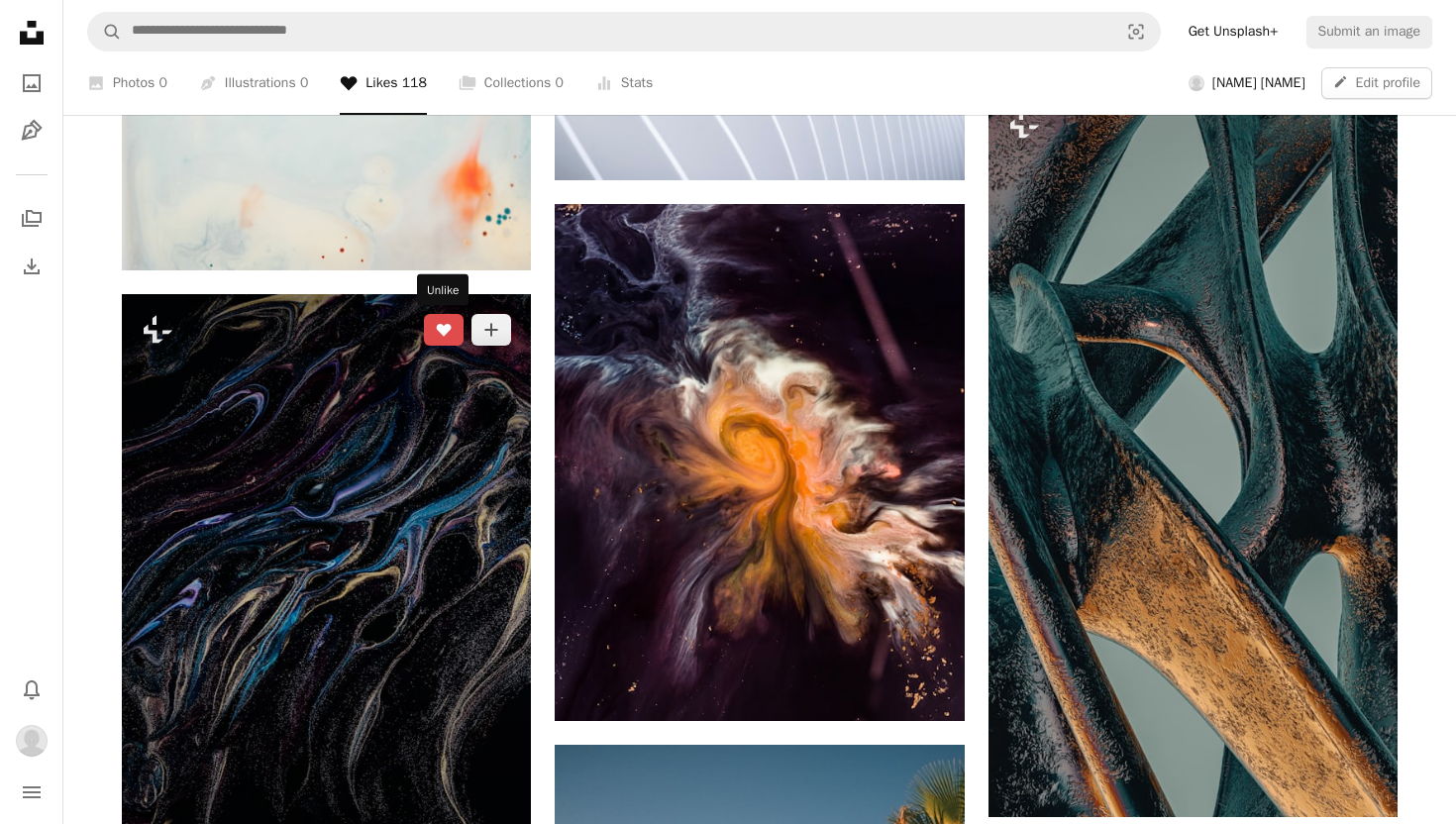 click on "A heart" 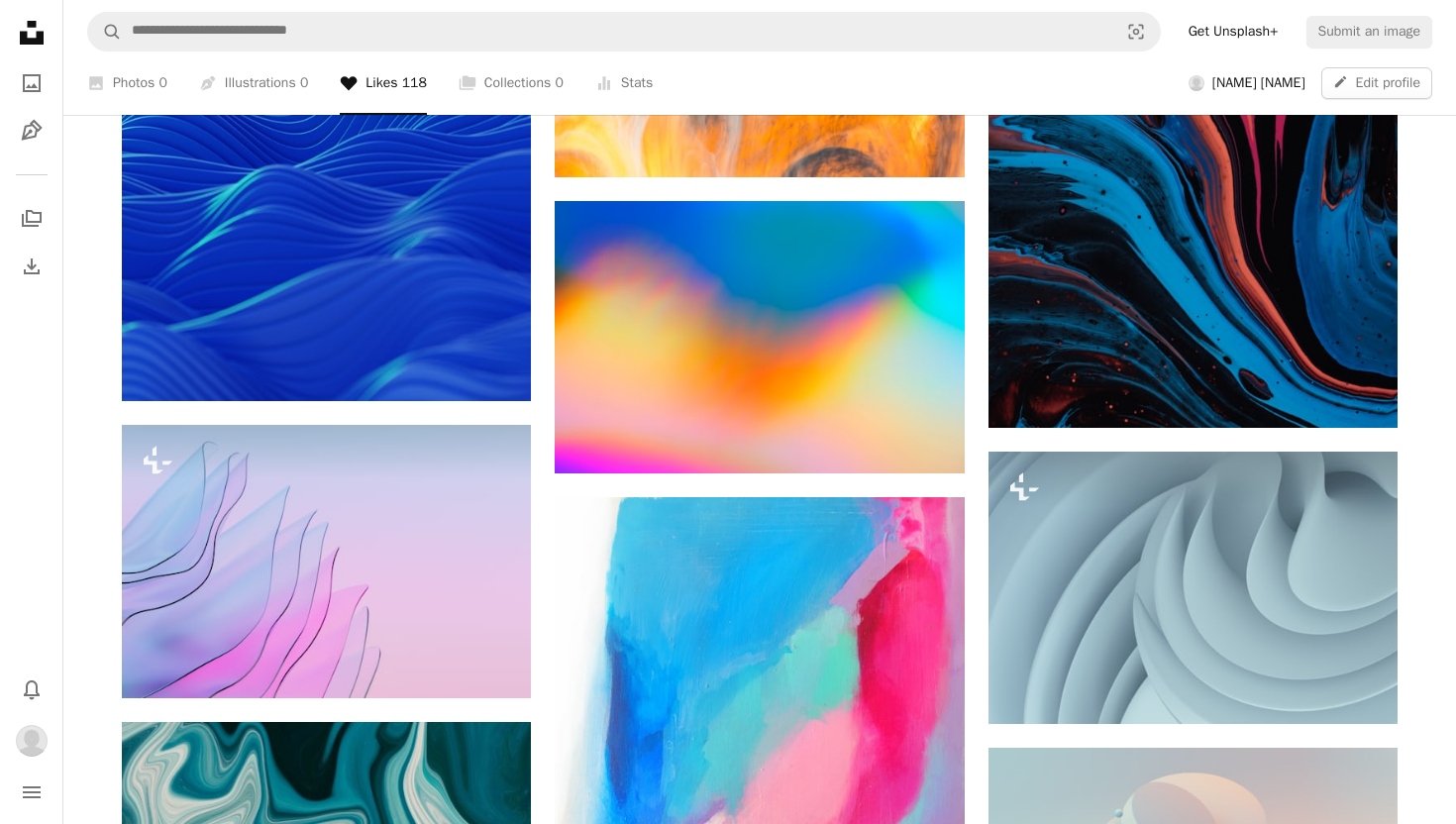 scroll, scrollTop: 4092, scrollLeft: 0, axis: vertical 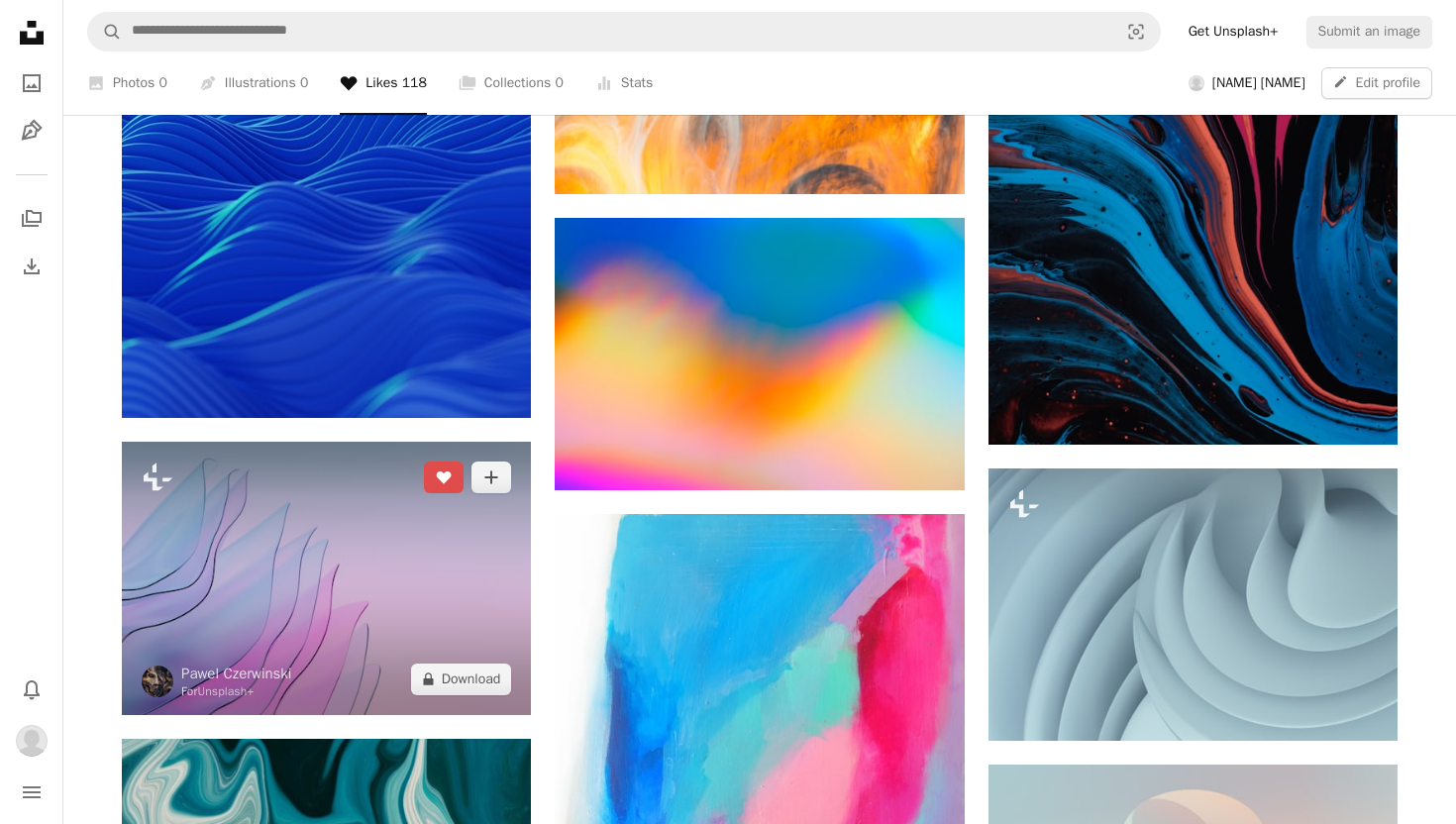 click on "A heart" 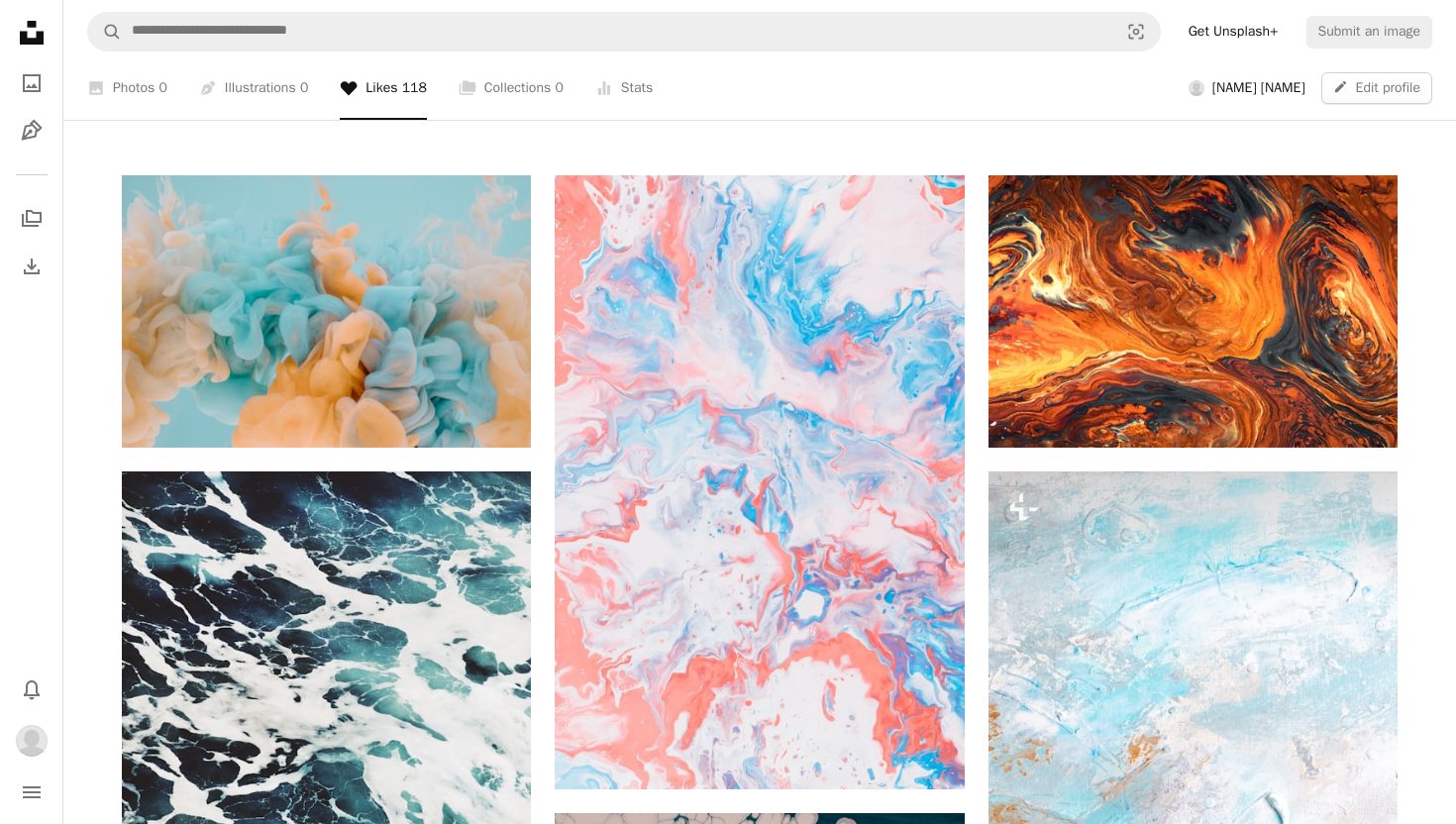 scroll, scrollTop: 227, scrollLeft: 0, axis: vertical 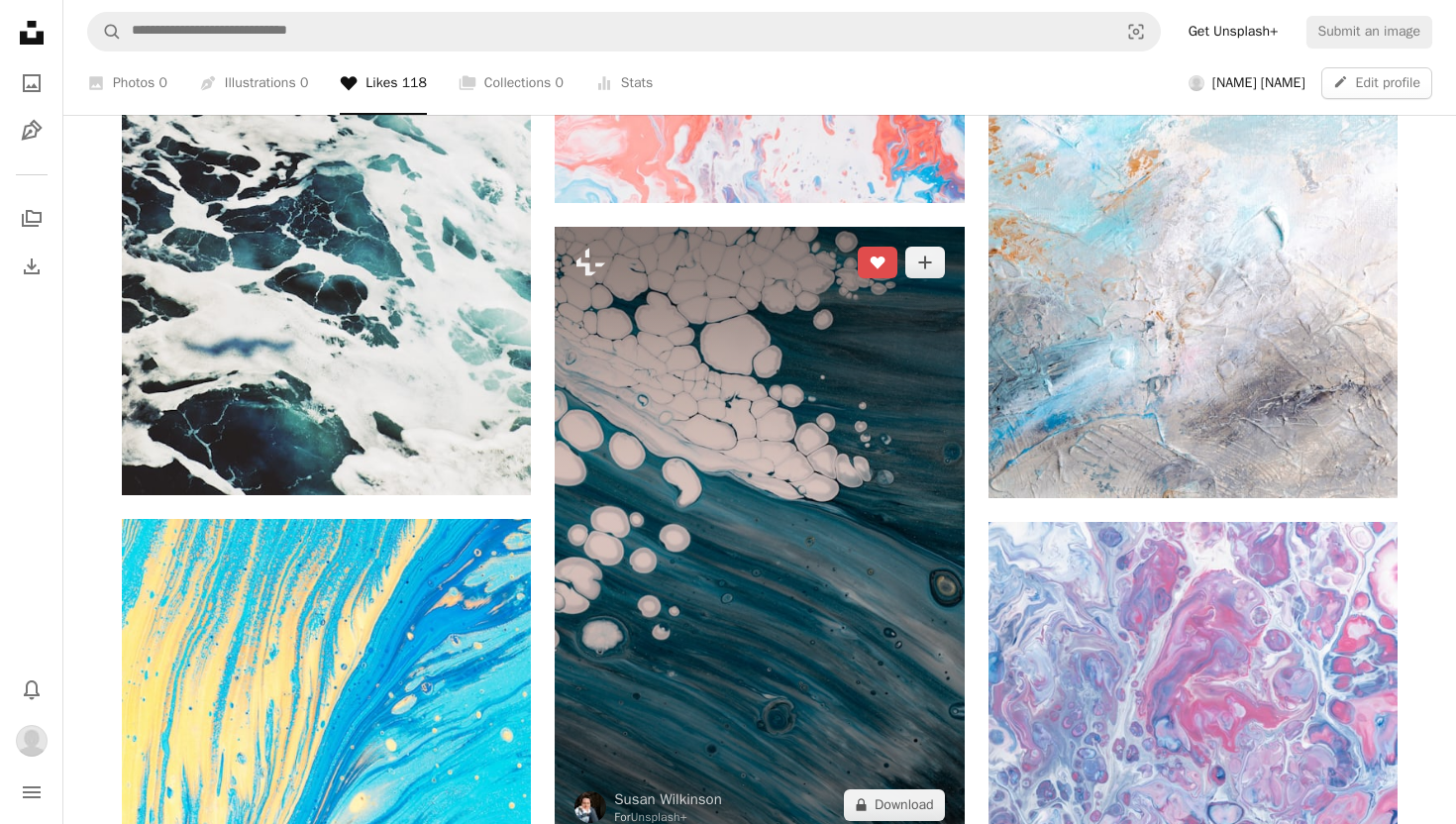 click 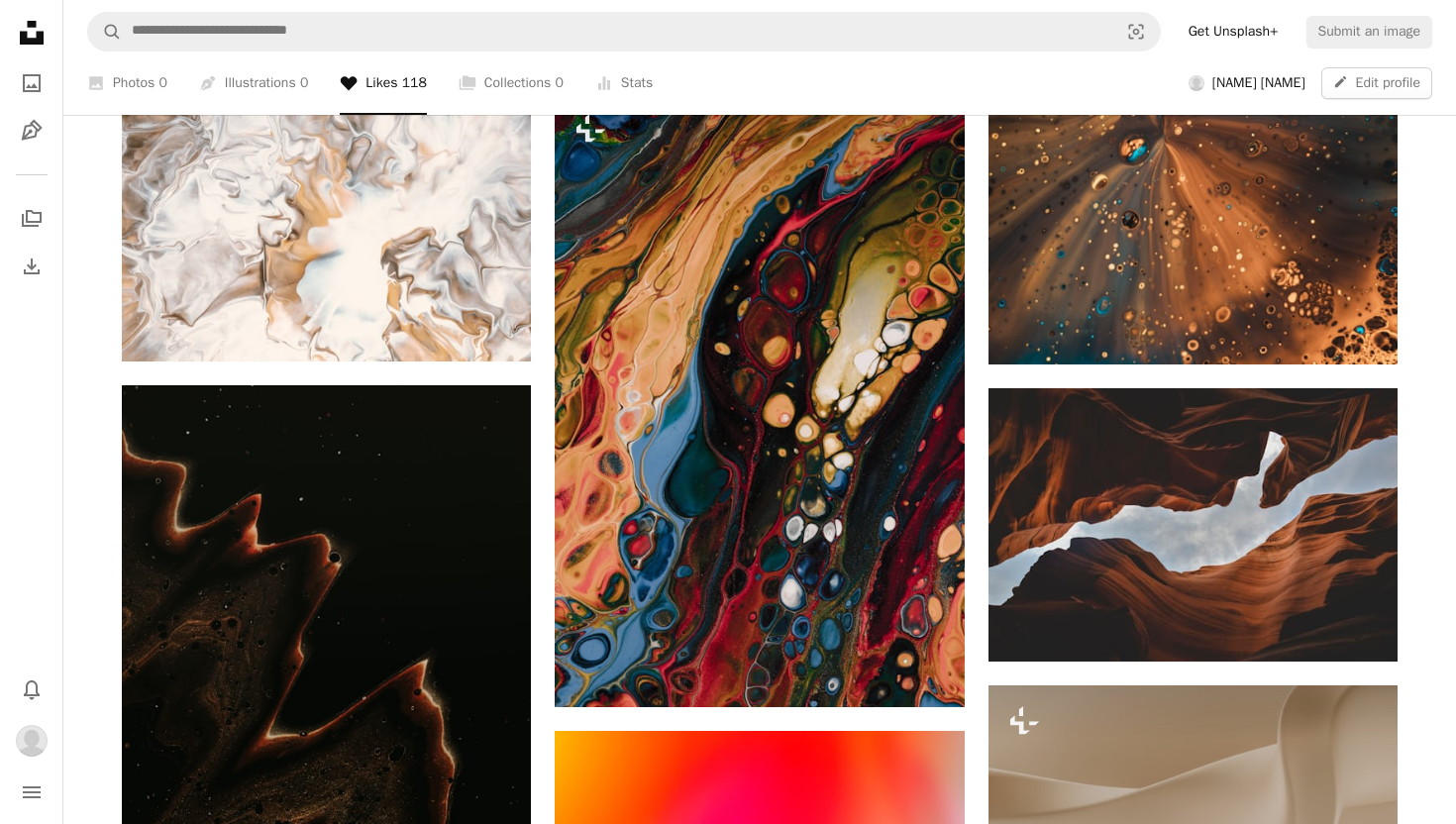 scroll, scrollTop: 2230, scrollLeft: 0, axis: vertical 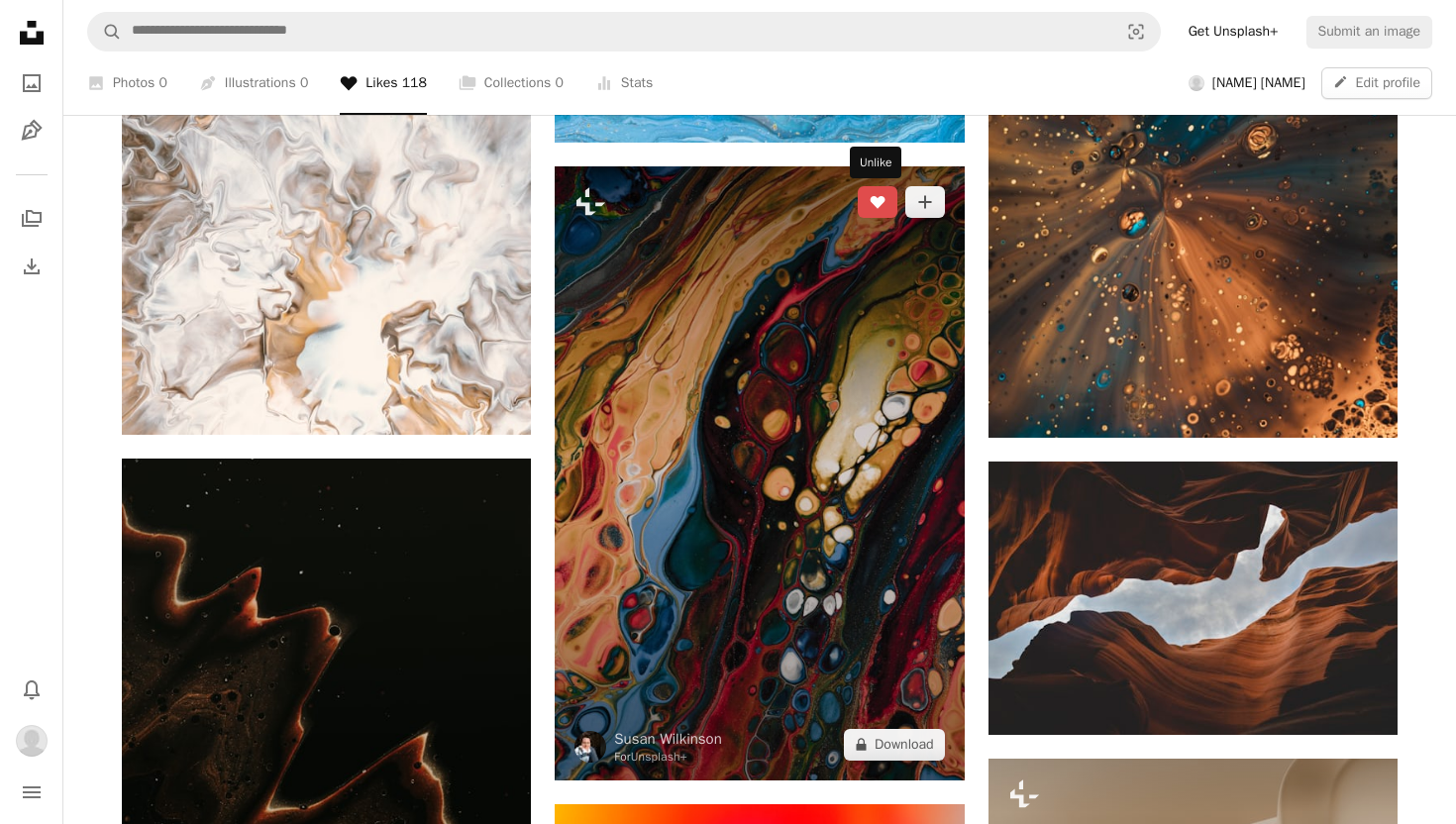 click on "A heart" 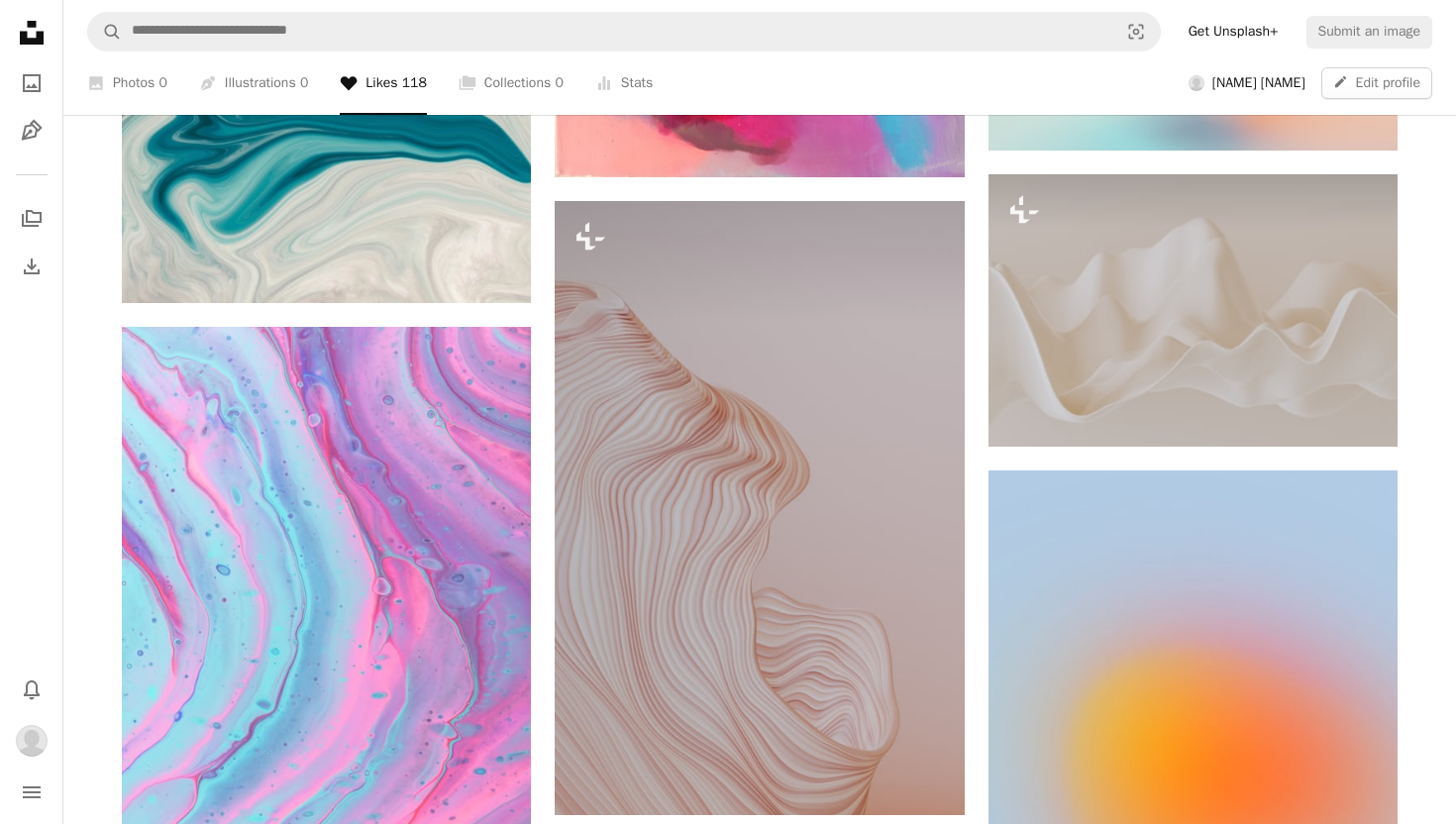 scroll, scrollTop: 4893, scrollLeft: 0, axis: vertical 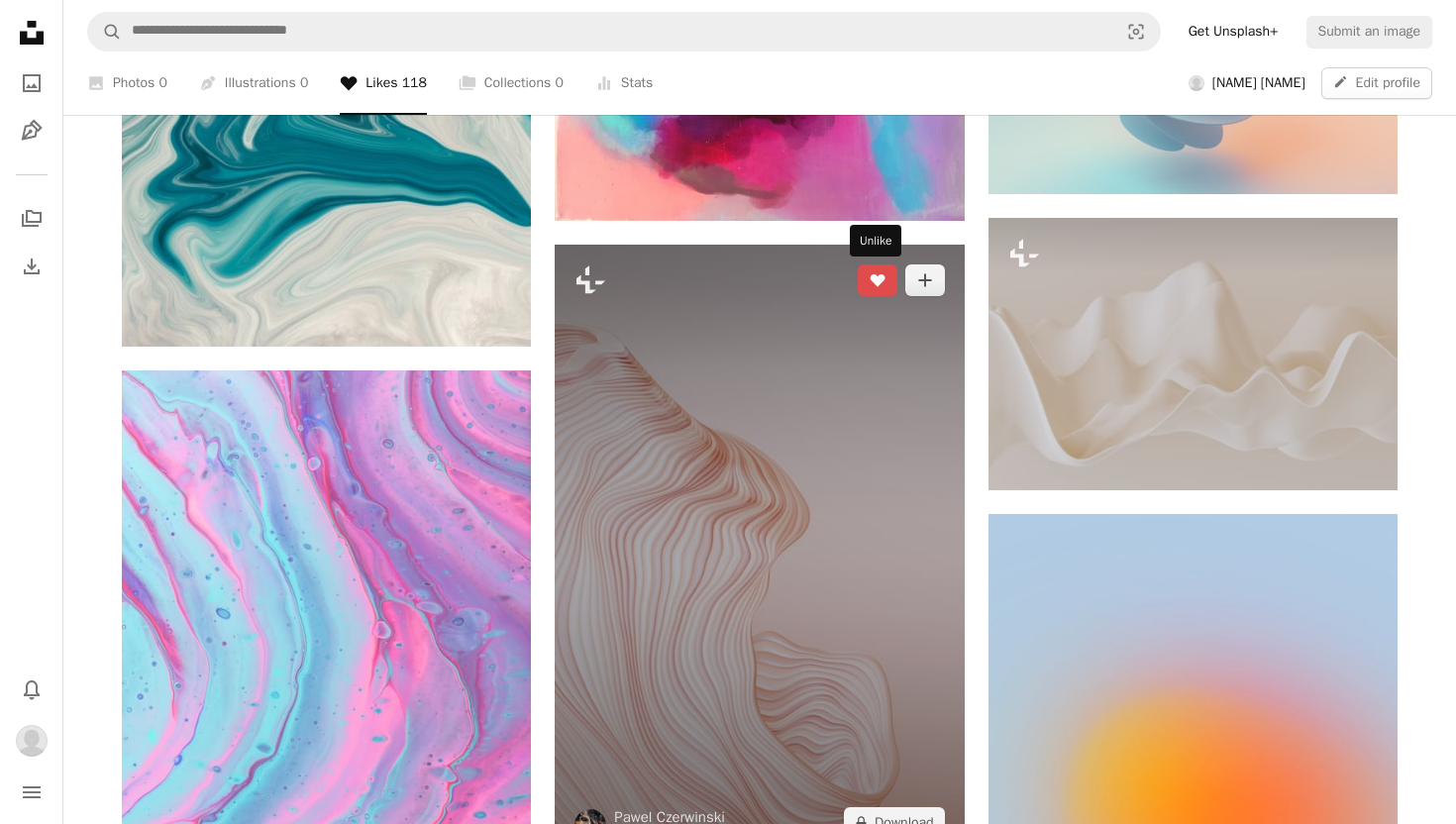 click 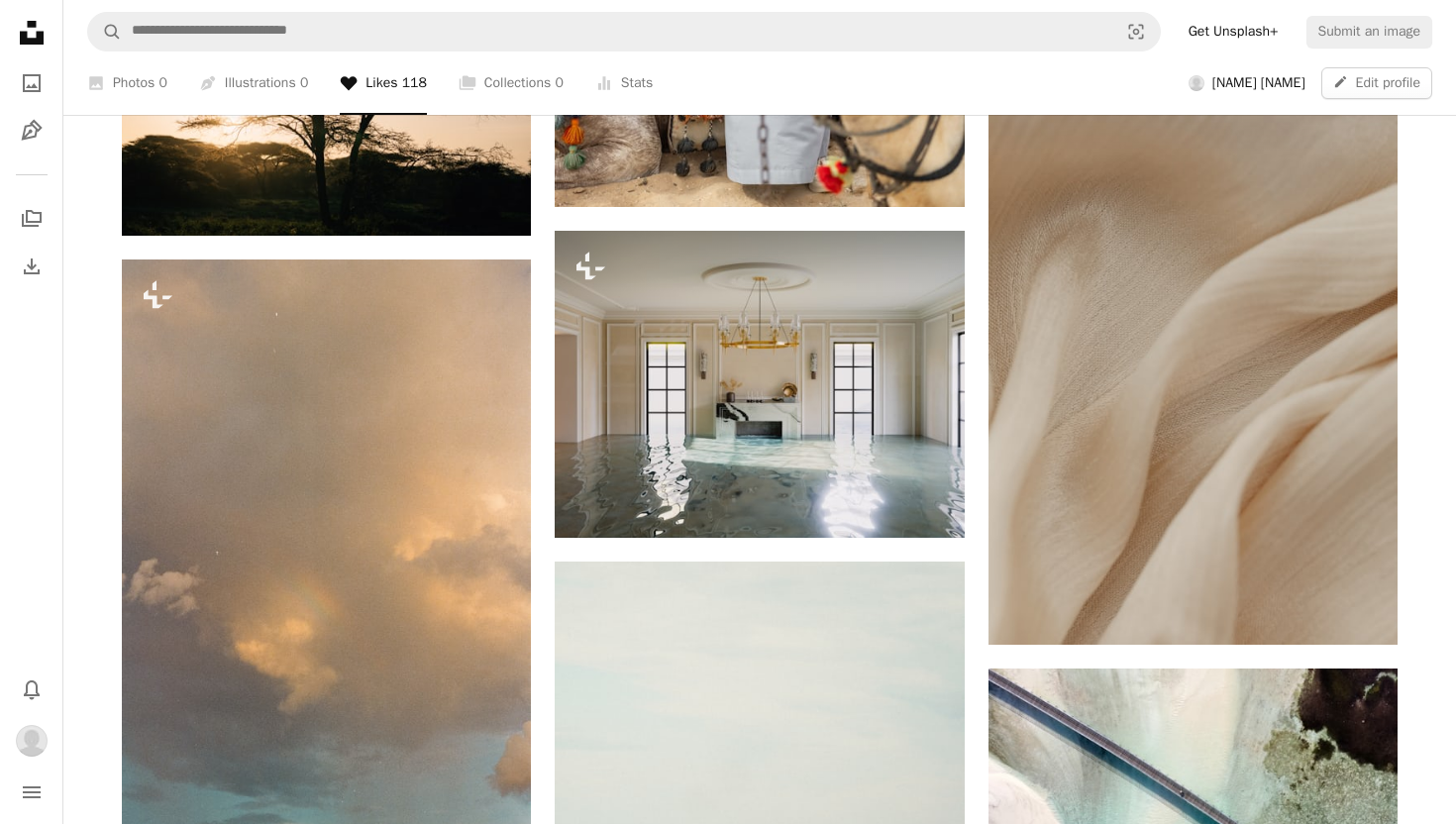 scroll, scrollTop: 10010, scrollLeft: 0, axis: vertical 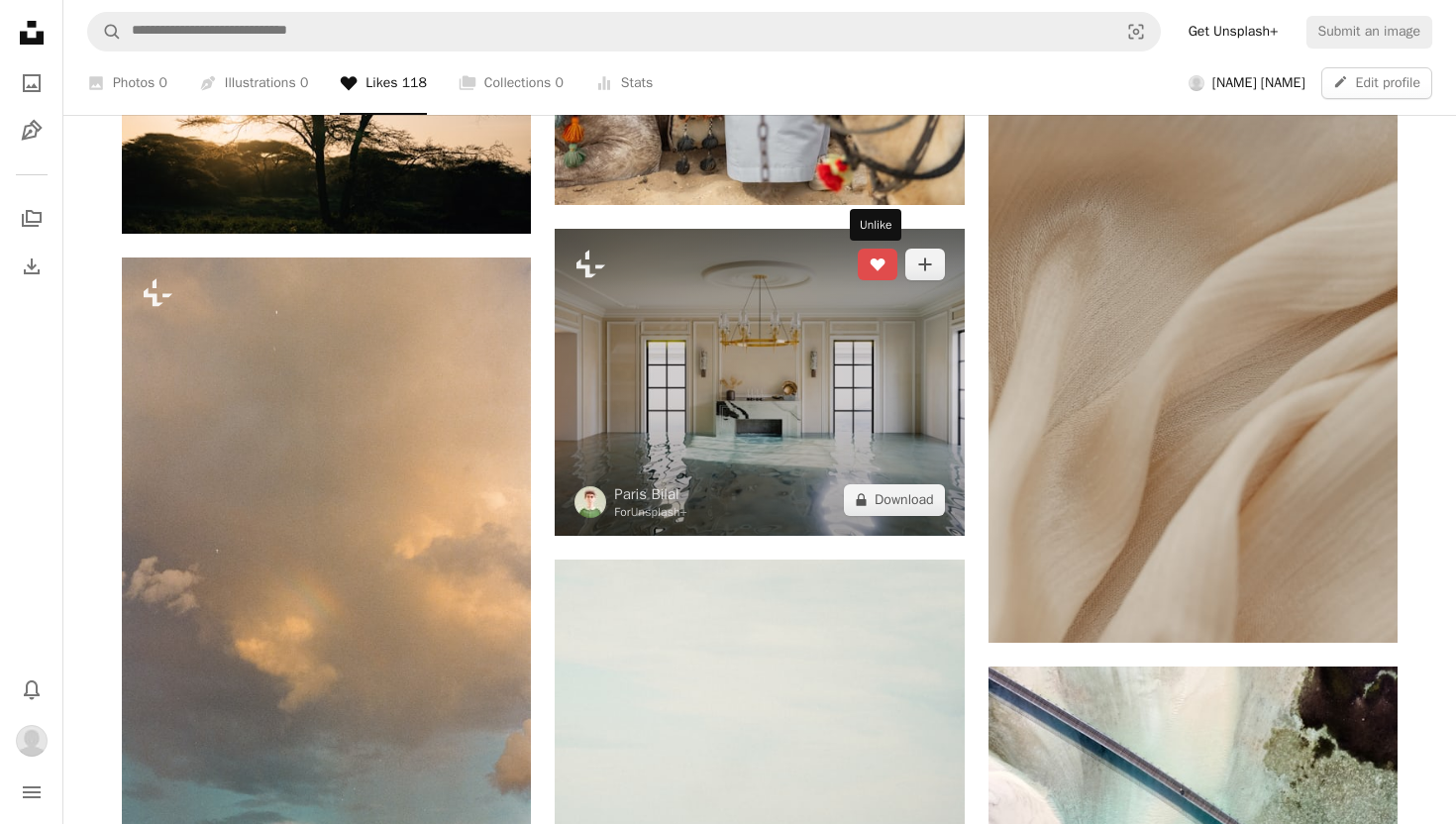 click on "A heart" at bounding box center (878, 264) 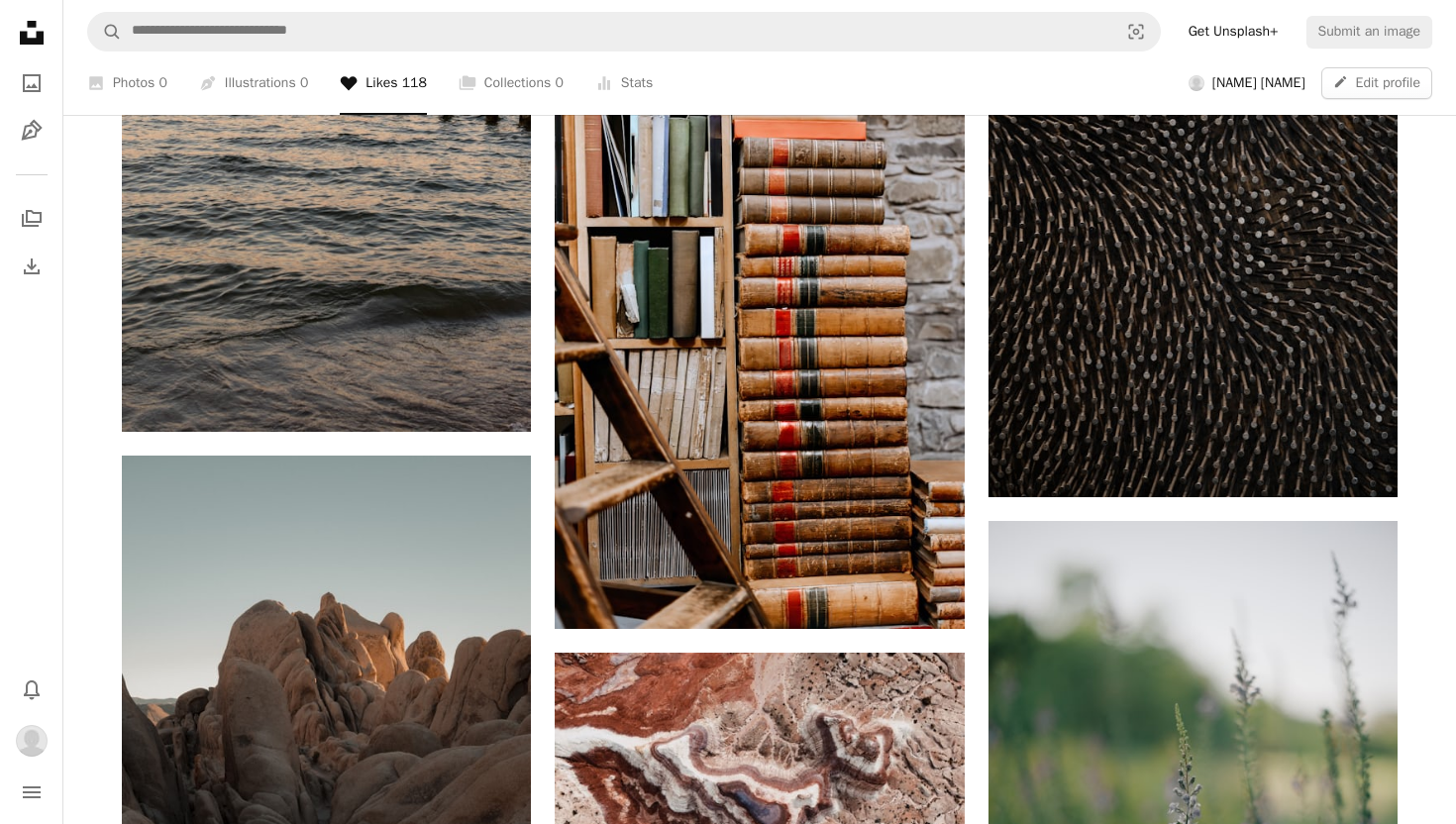 scroll, scrollTop: 11650, scrollLeft: 0, axis: vertical 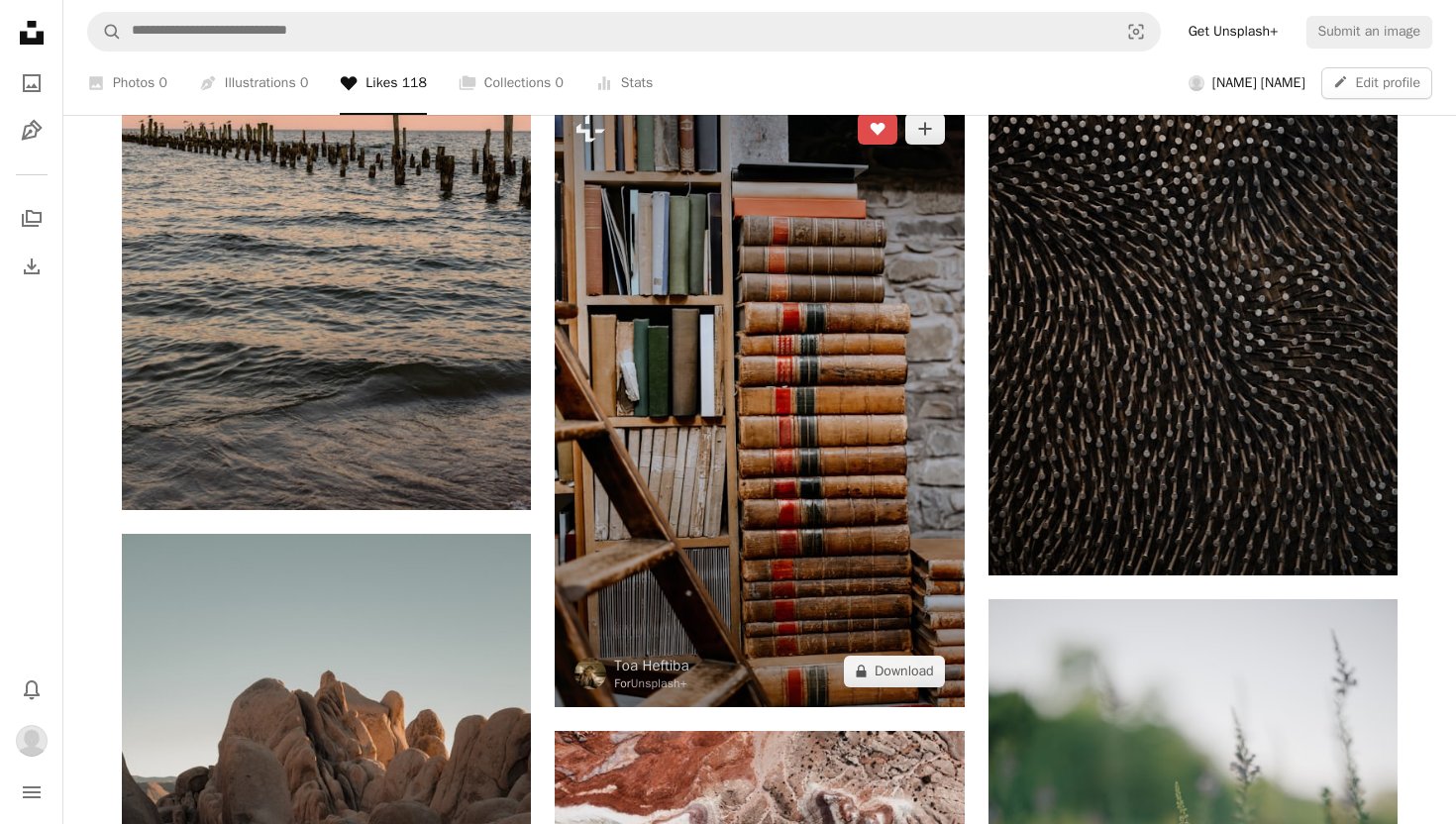 click on "A heart" 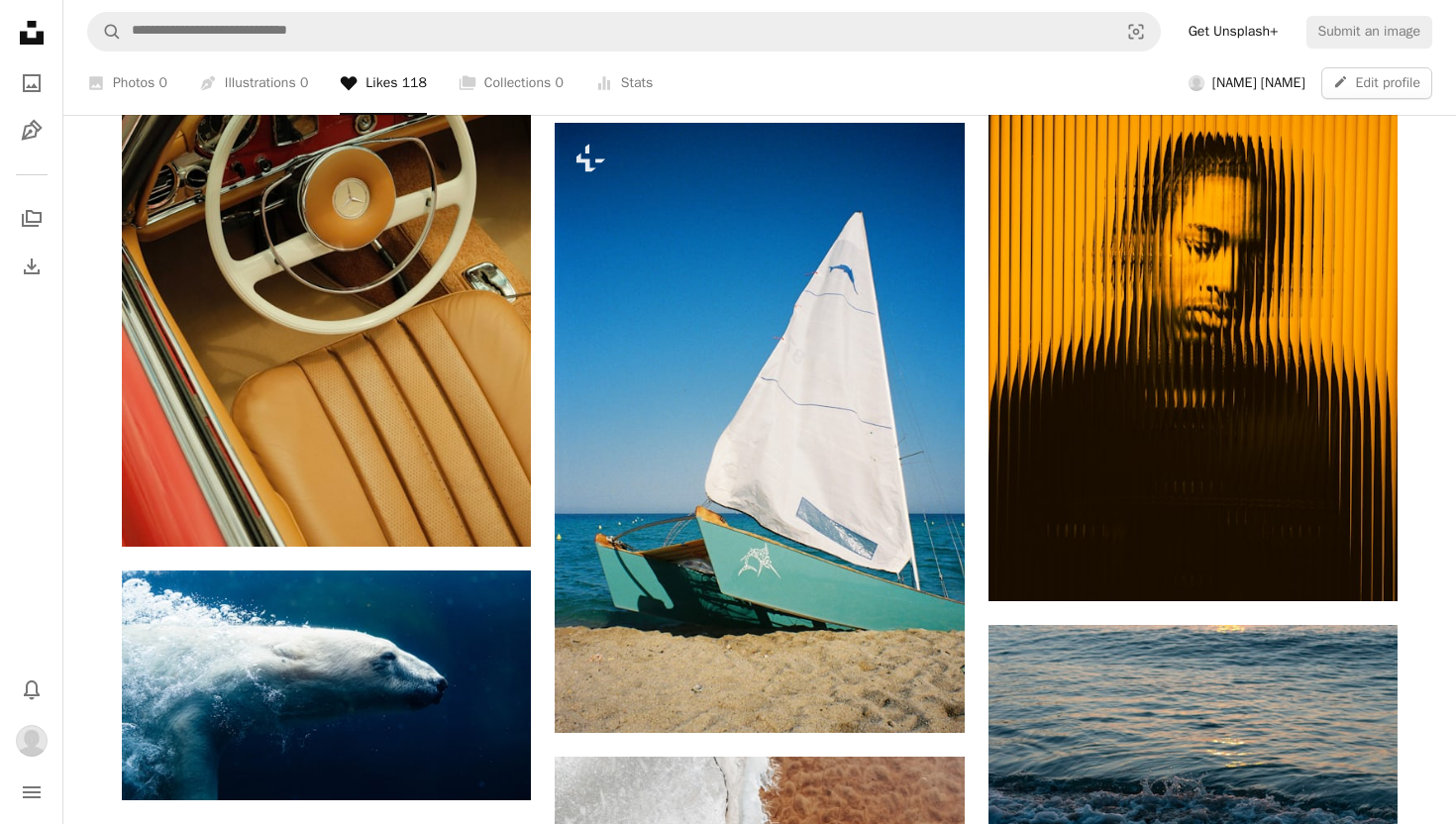 scroll, scrollTop: 15126, scrollLeft: 0, axis: vertical 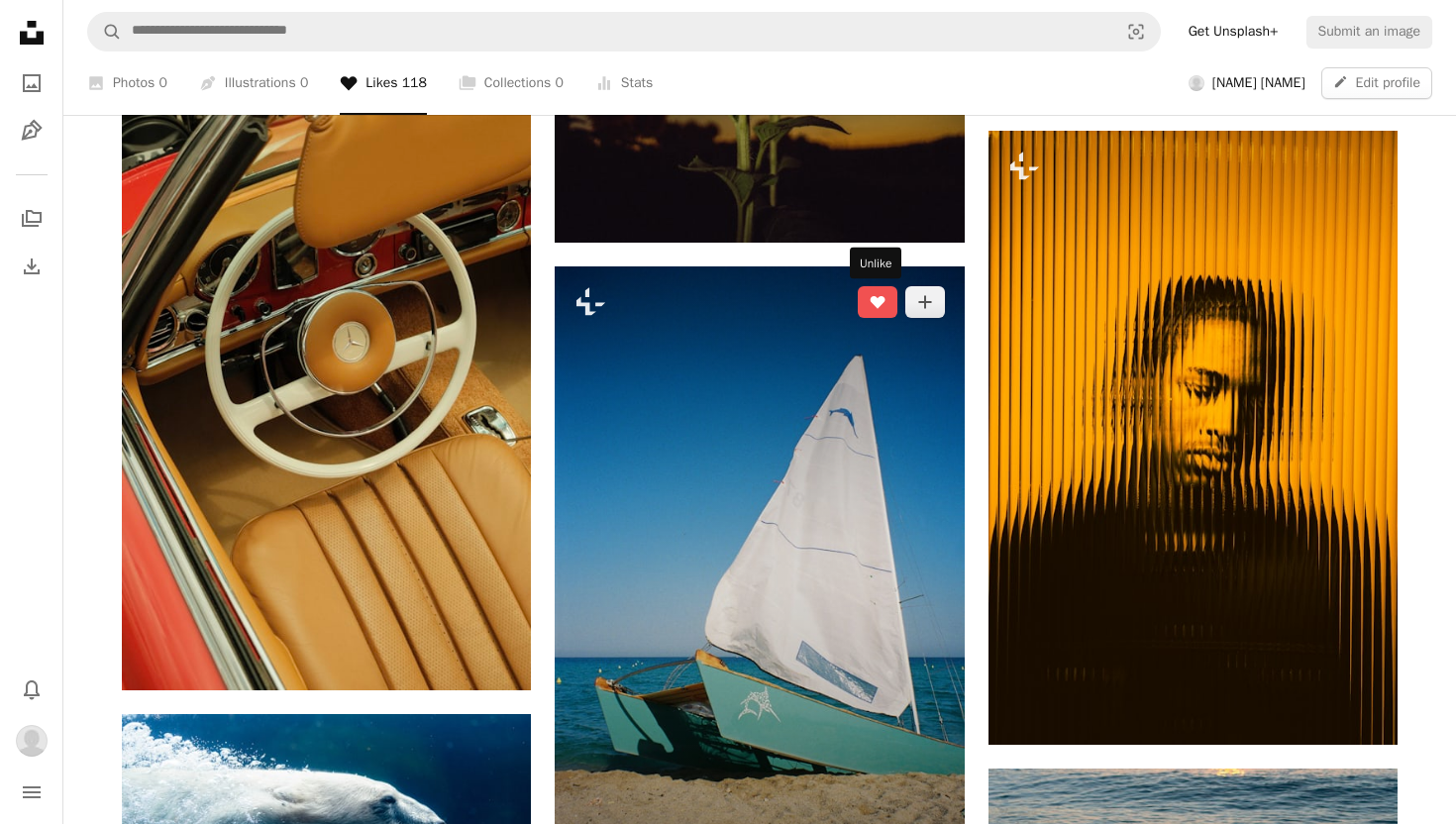 click on "A heart" 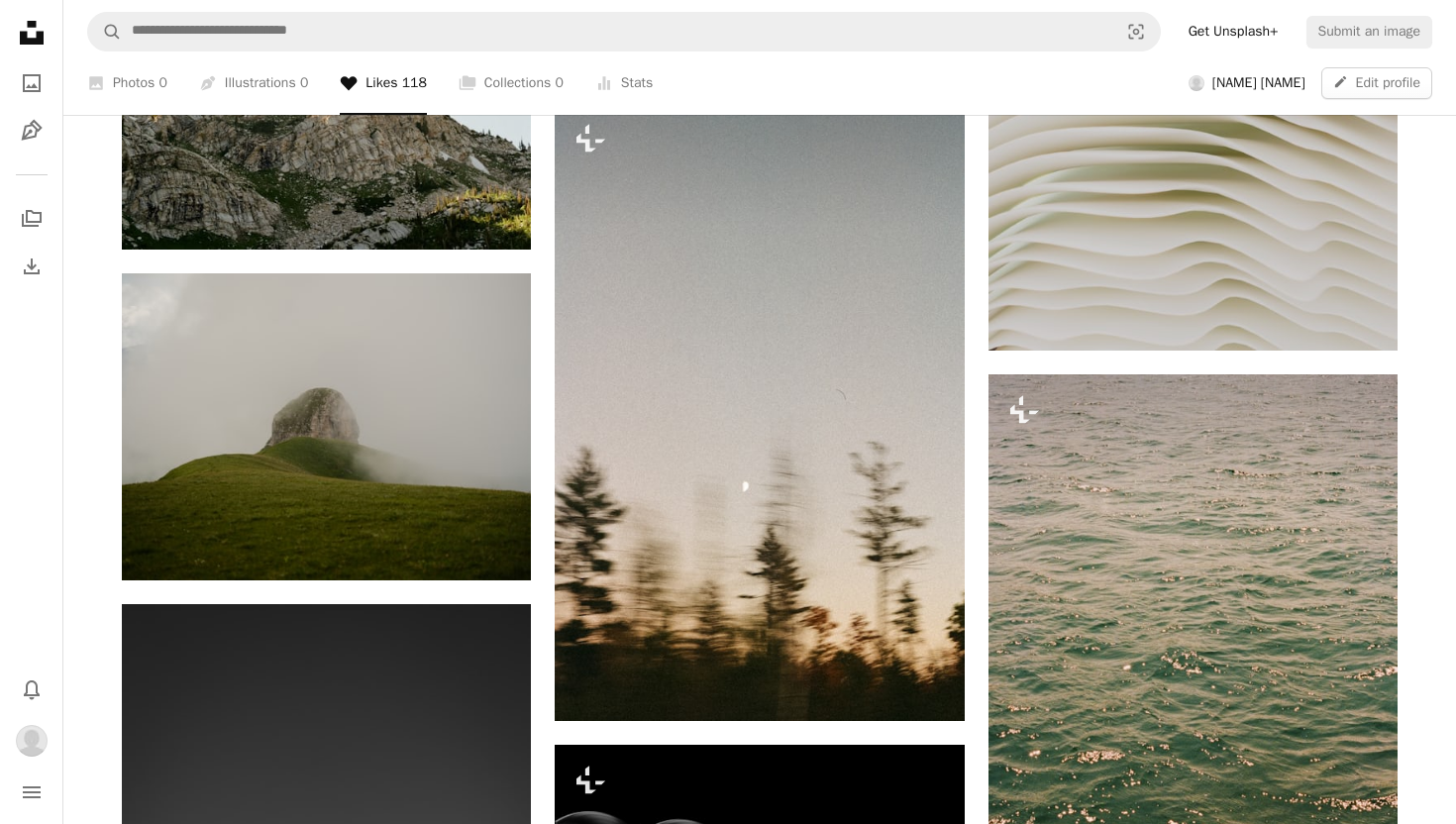 scroll, scrollTop: 17374, scrollLeft: 0, axis: vertical 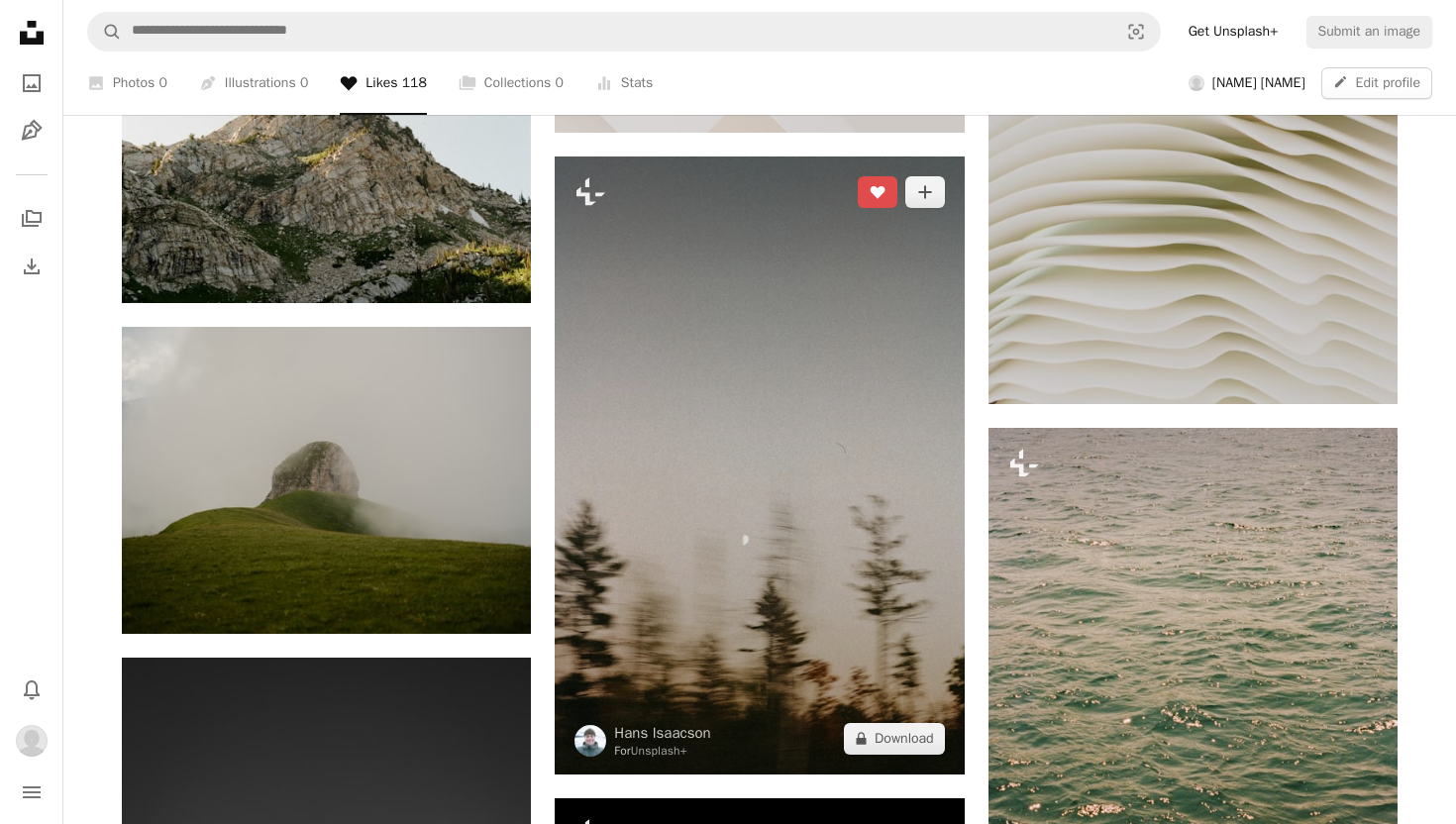 click on "A heart" at bounding box center (878, 192) 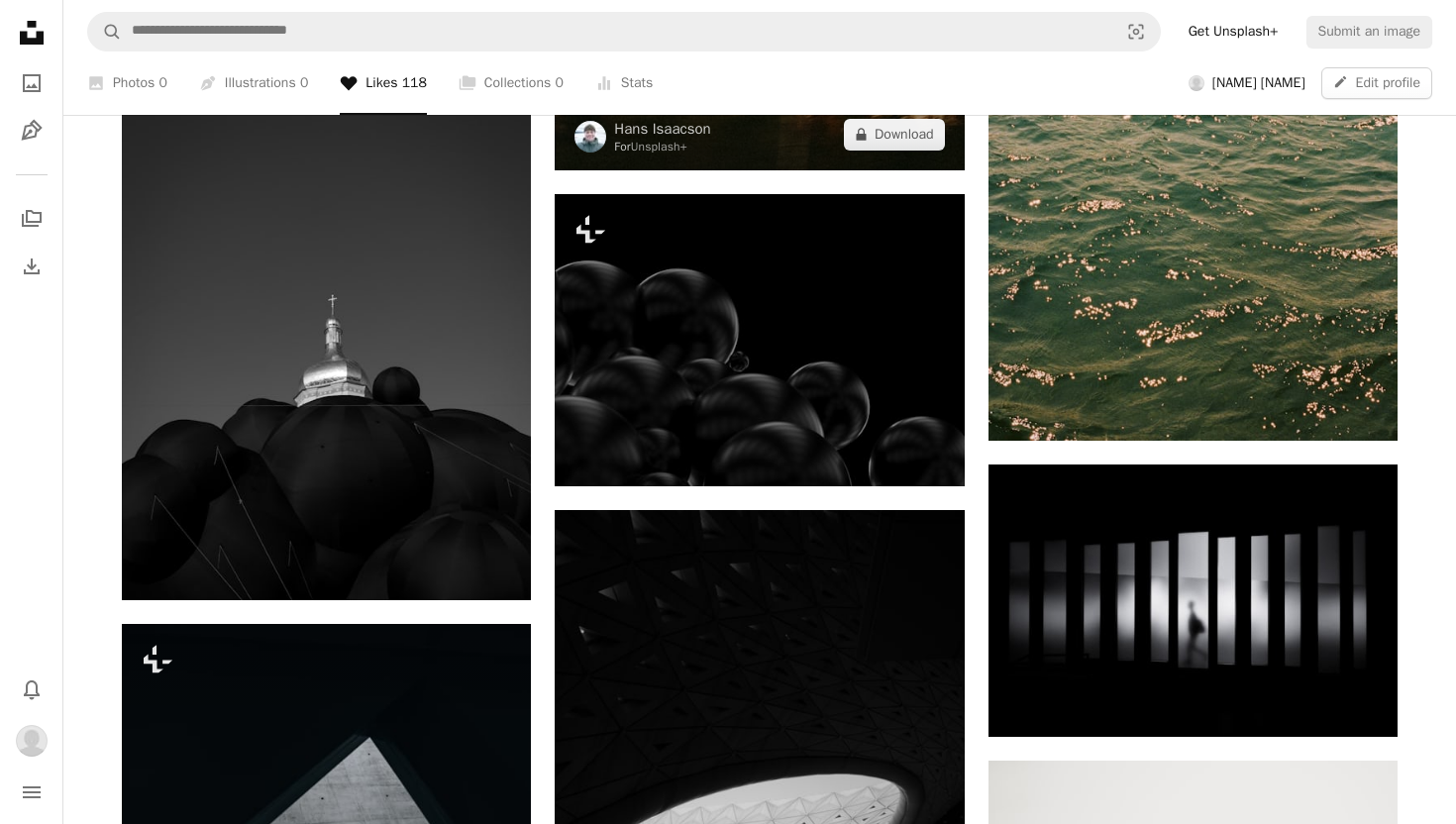 scroll, scrollTop: 17989, scrollLeft: 0, axis: vertical 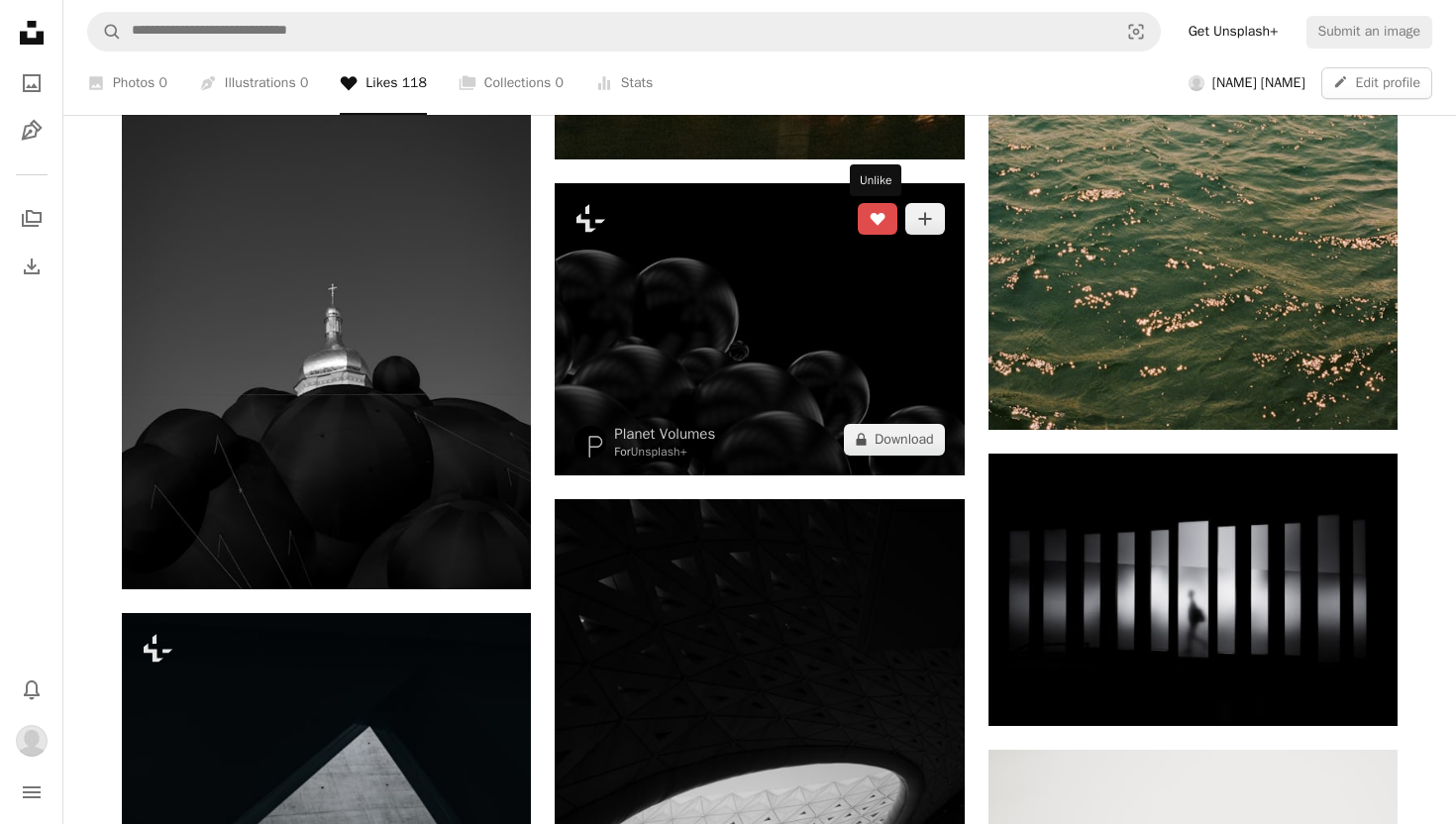 click on "A heart" at bounding box center [878, 219] 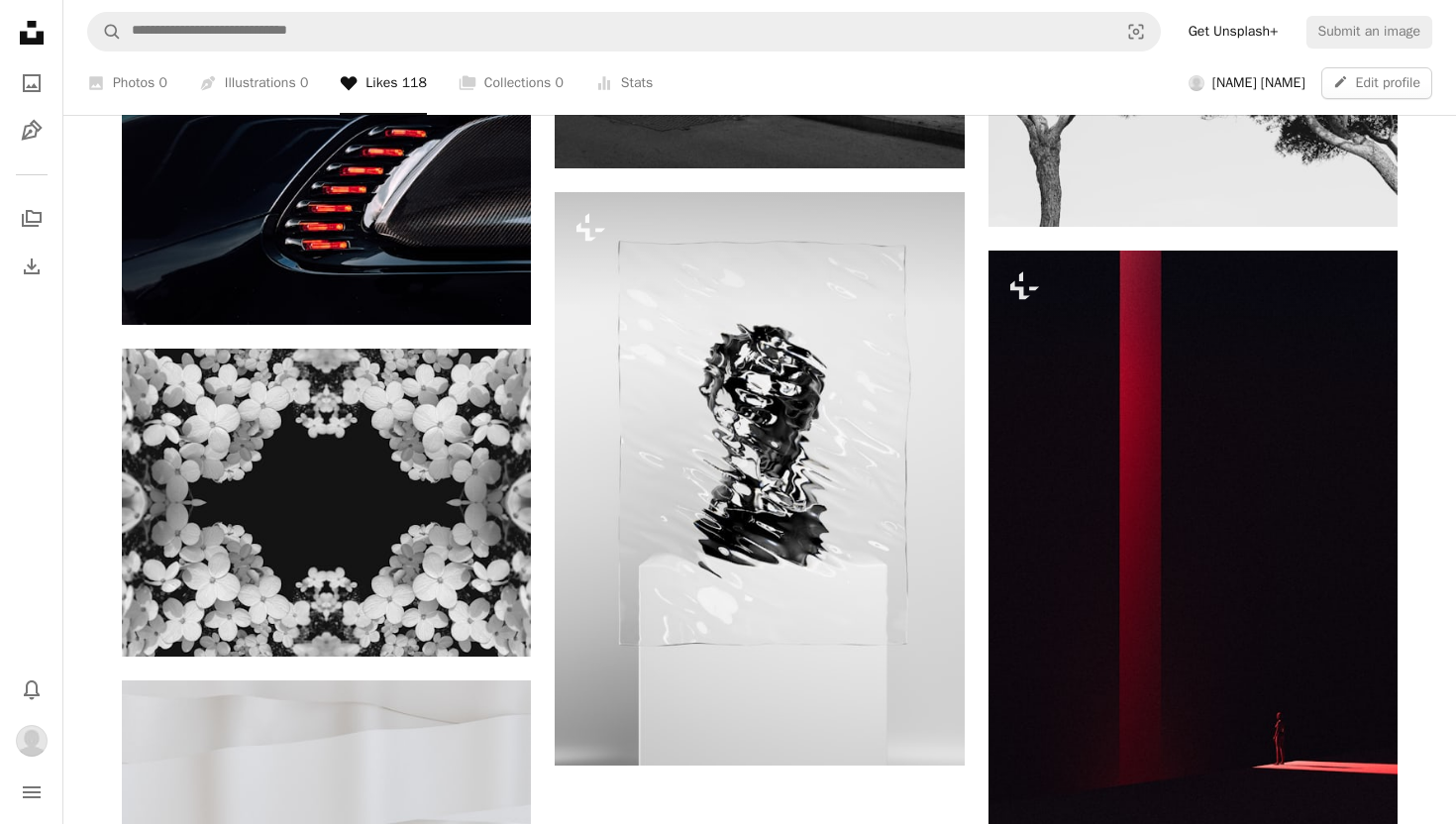 scroll, scrollTop: 20371, scrollLeft: 0, axis: vertical 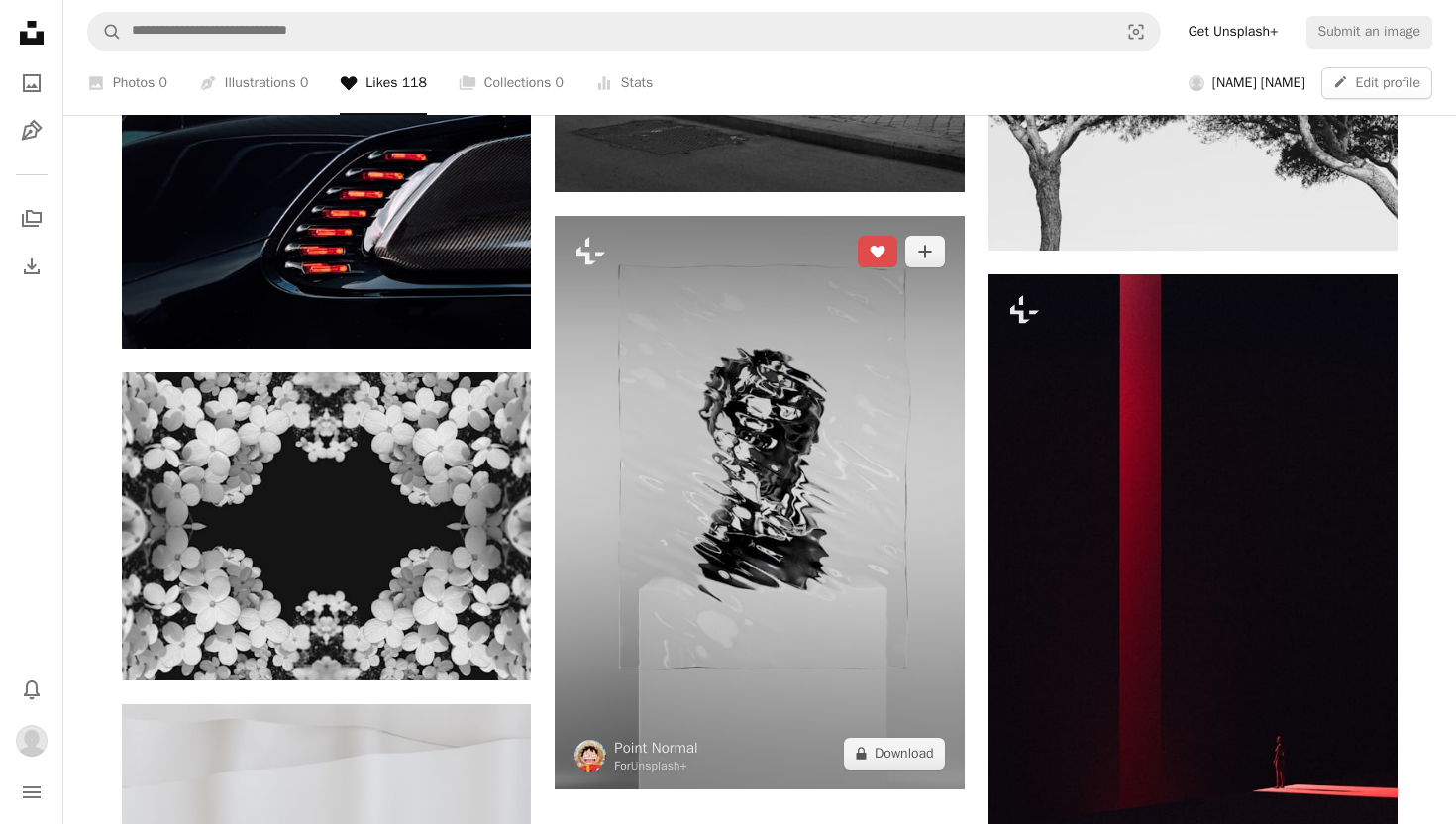 click on "A heart" at bounding box center [878, 252] 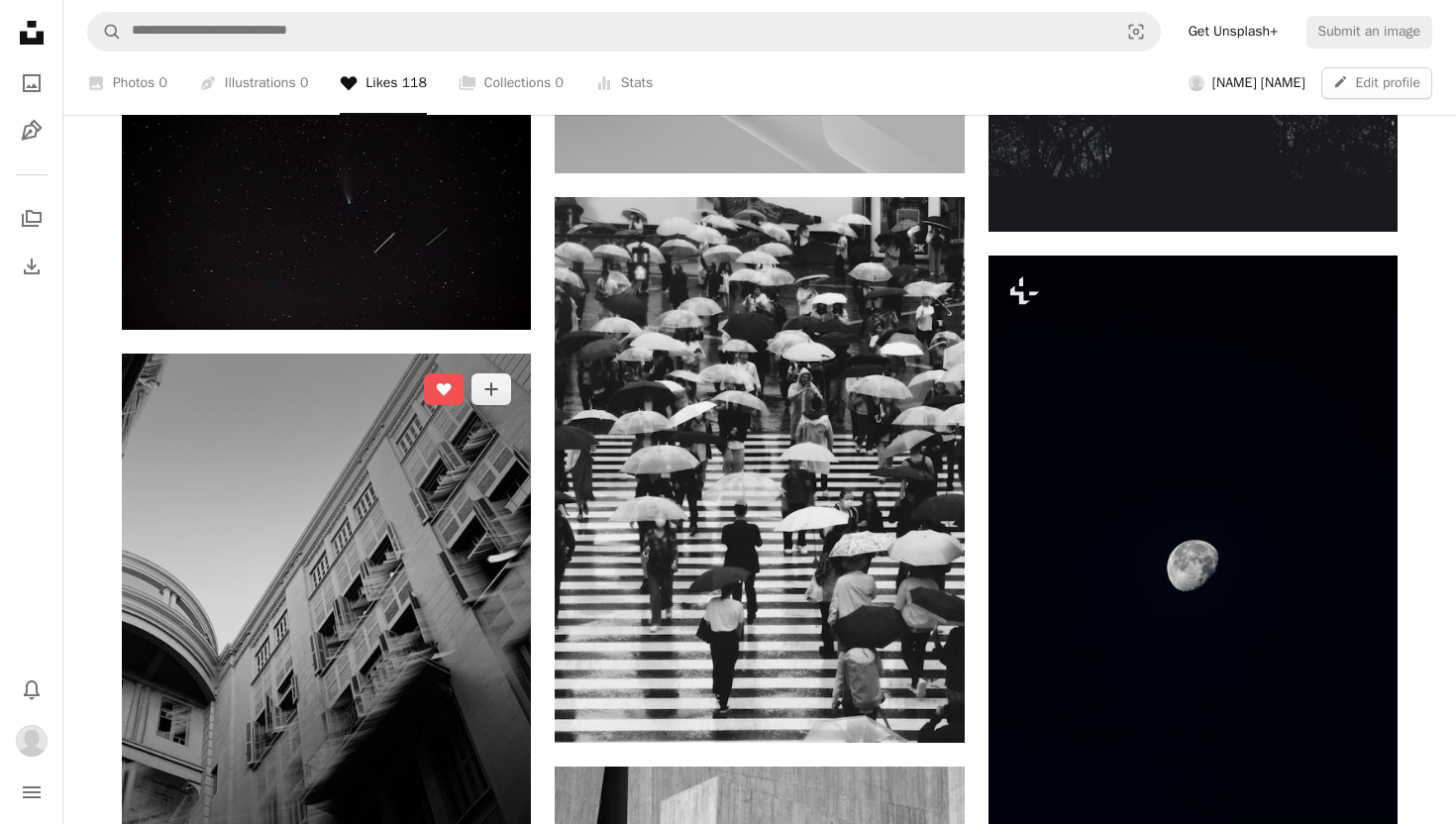 scroll, scrollTop: 19043, scrollLeft: 0, axis: vertical 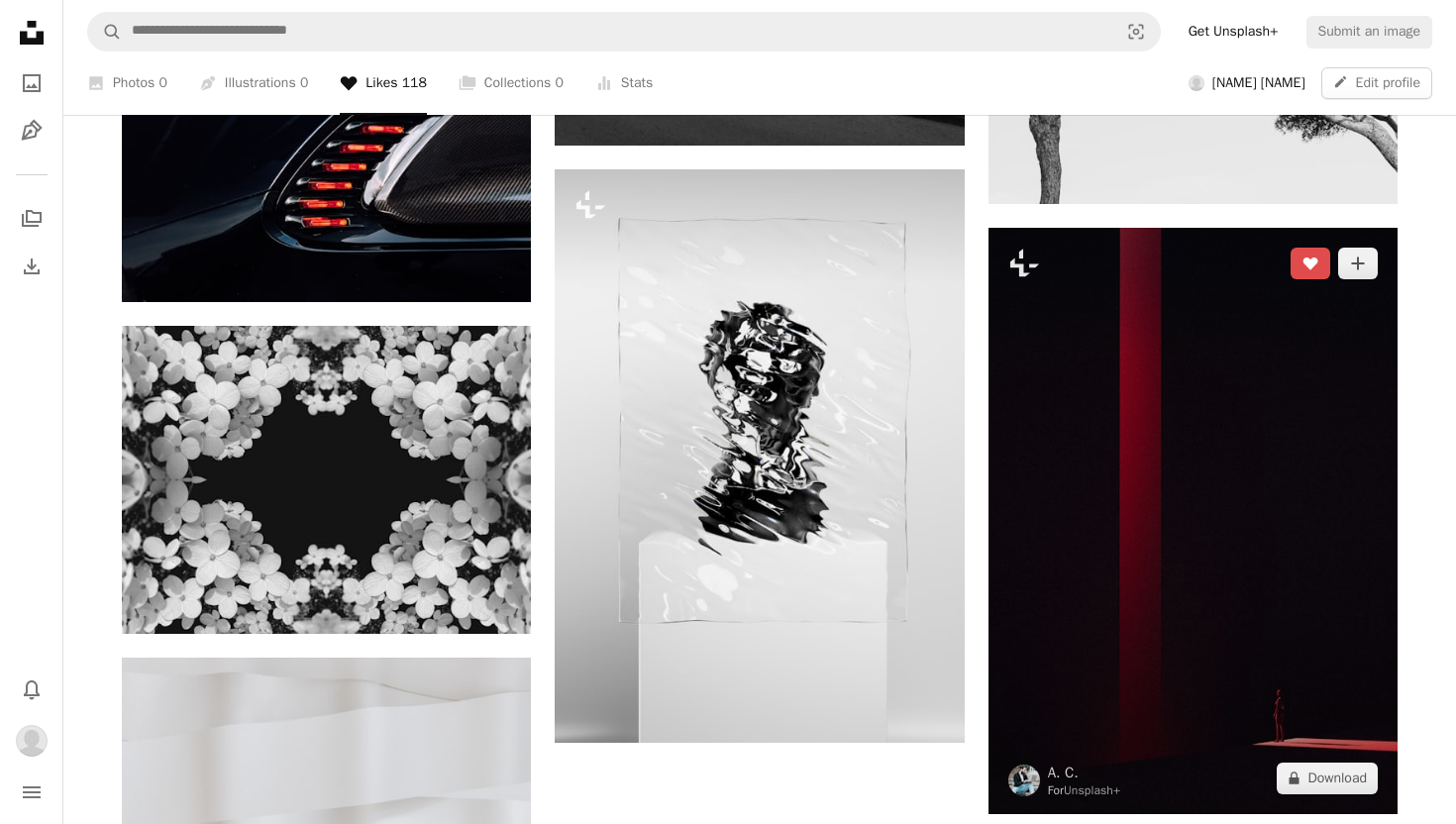 click on "A heart" at bounding box center [1310, 263] 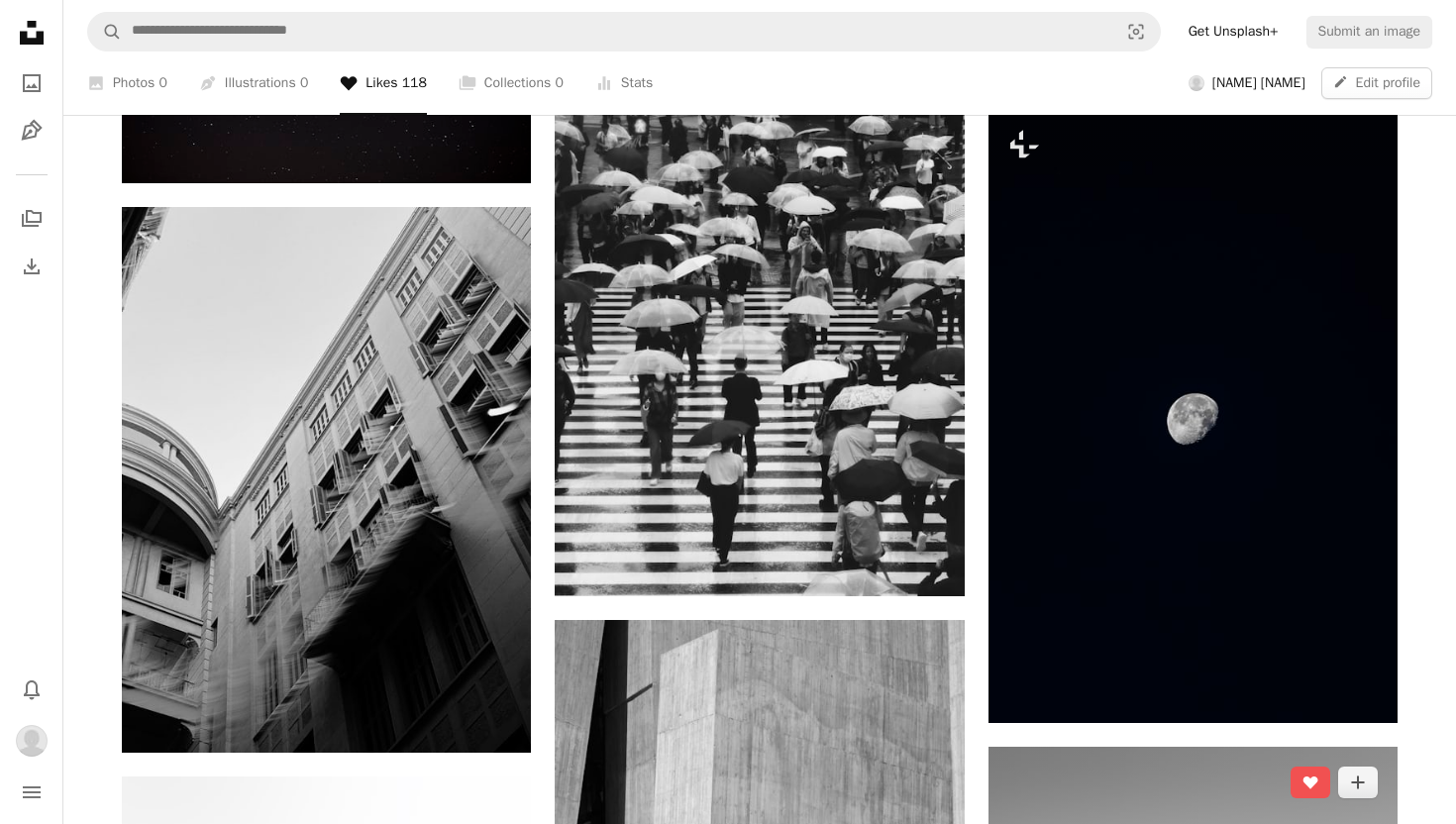scroll, scrollTop: 19295, scrollLeft: 0, axis: vertical 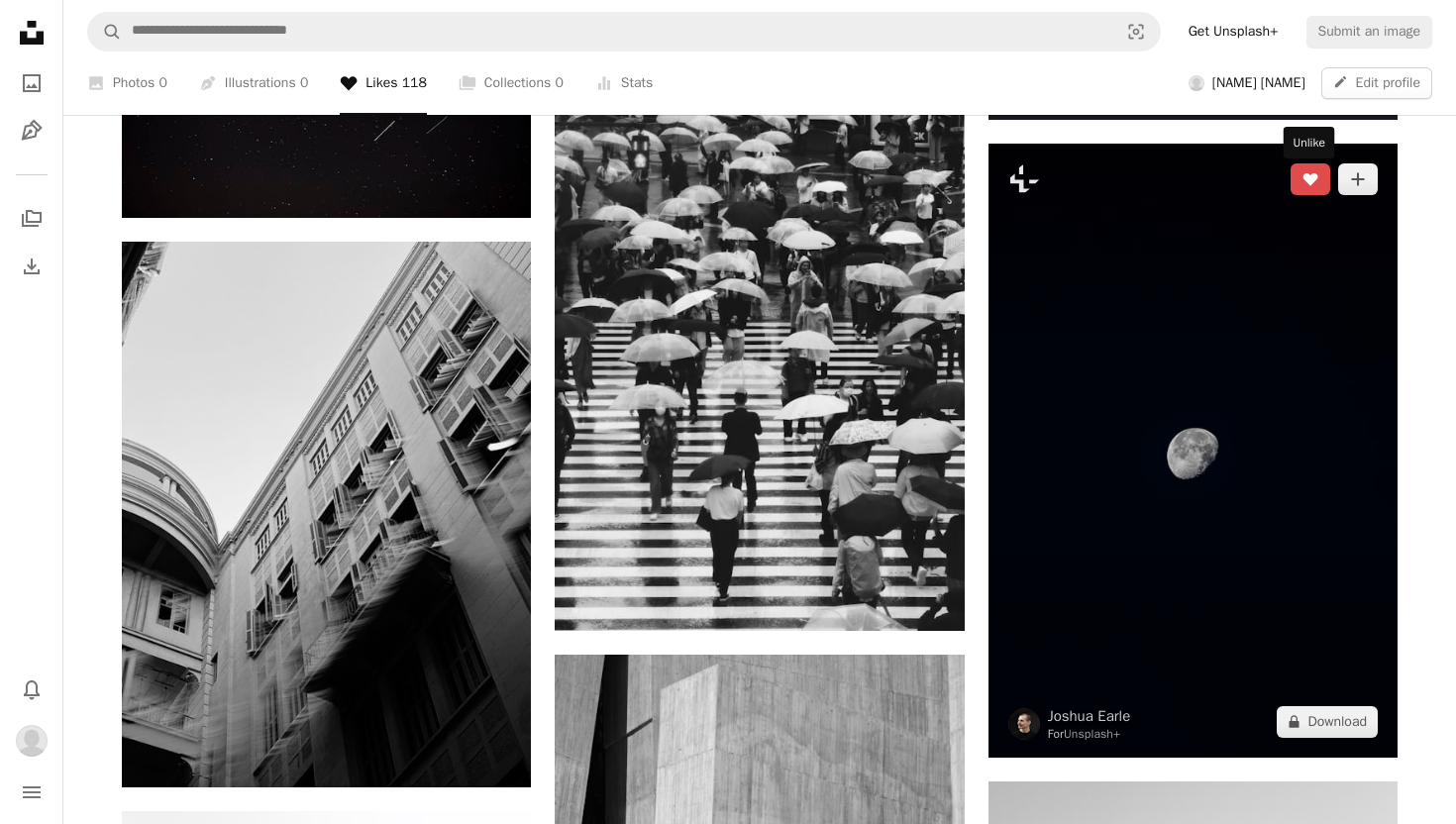 click on "A heart" at bounding box center (1310, 179) 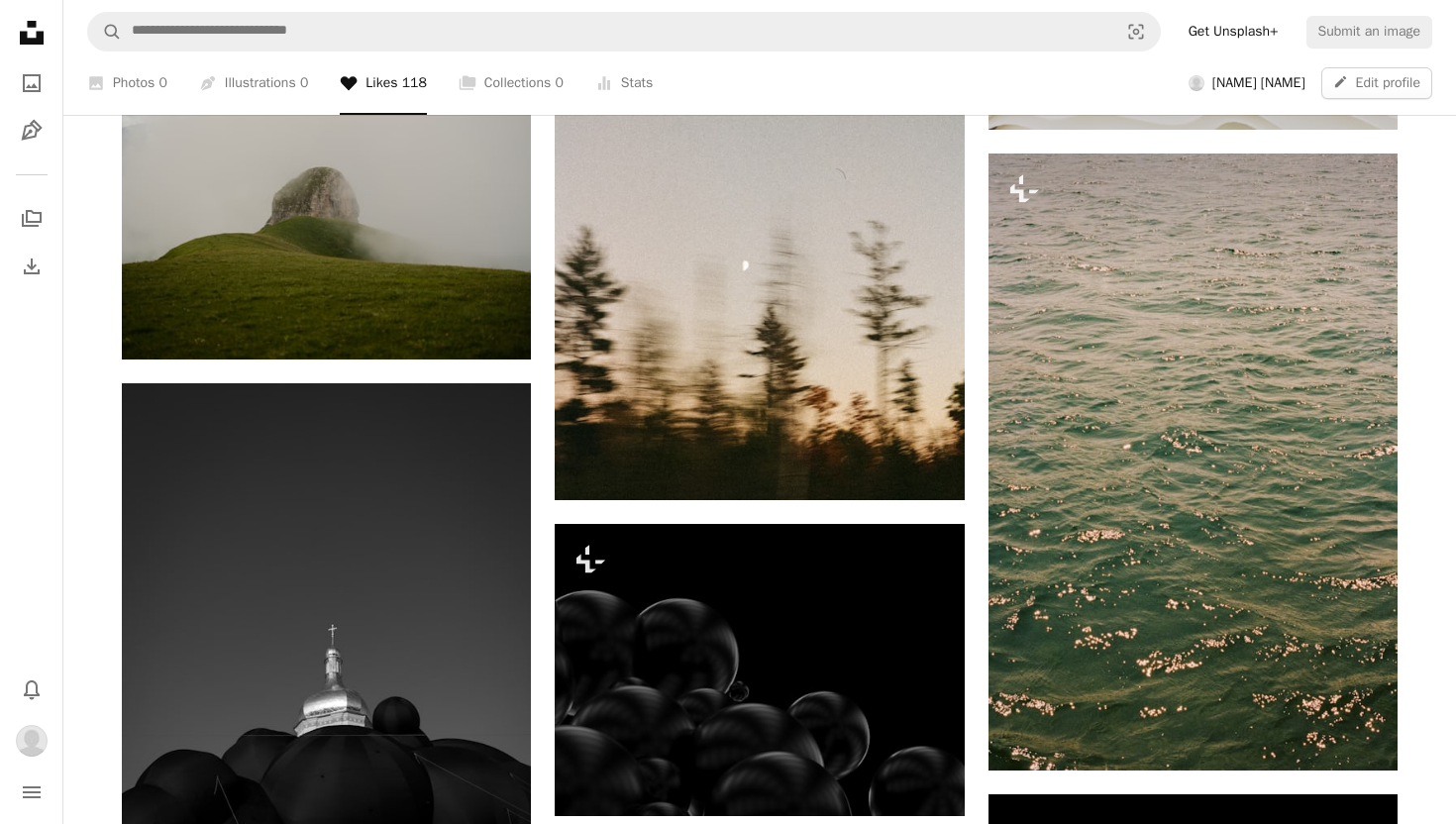 scroll, scrollTop: 17651, scrollLeft: 0, axis: vertical 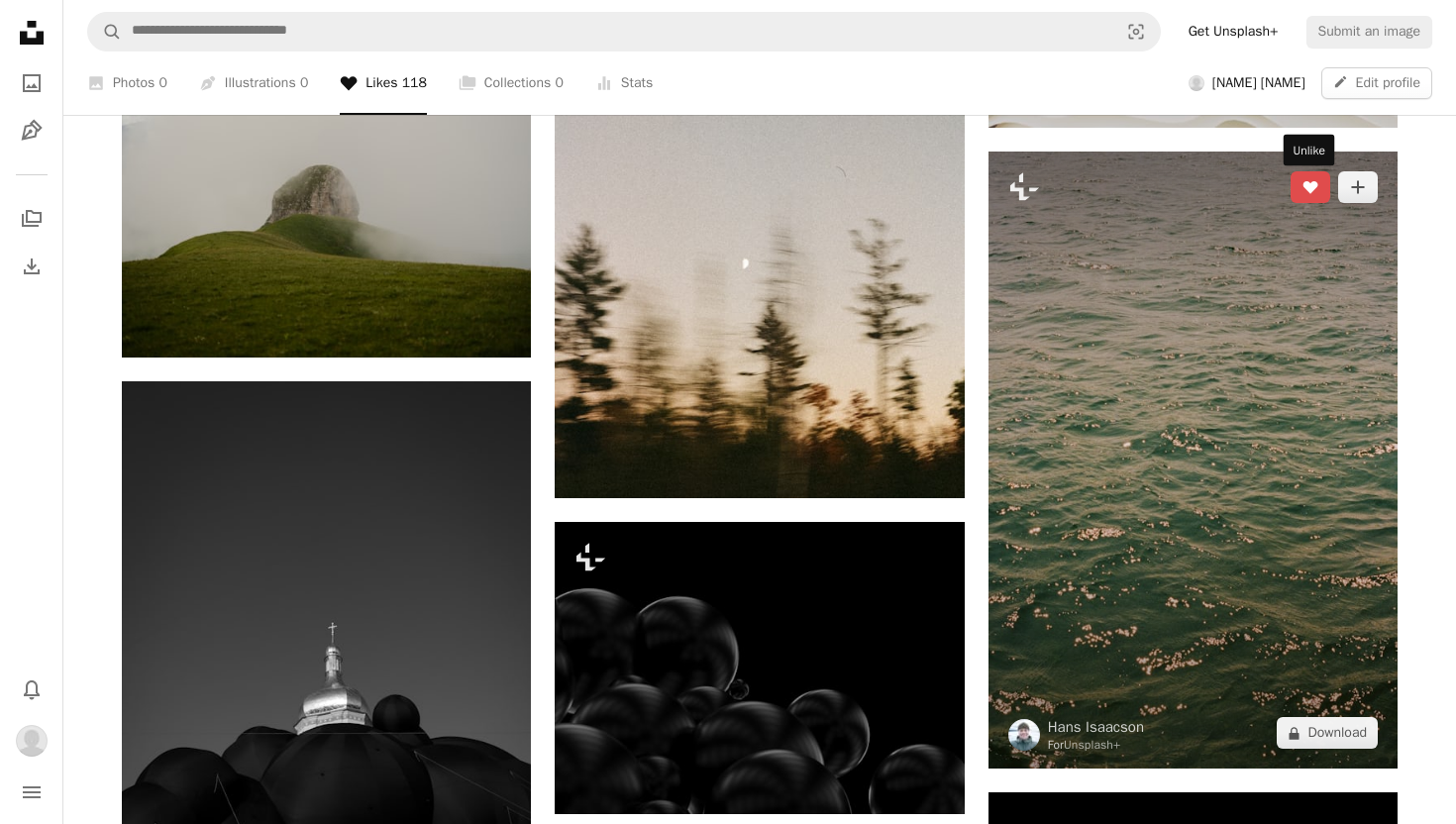 click on "A heart" at bounding box center (1310, 187) 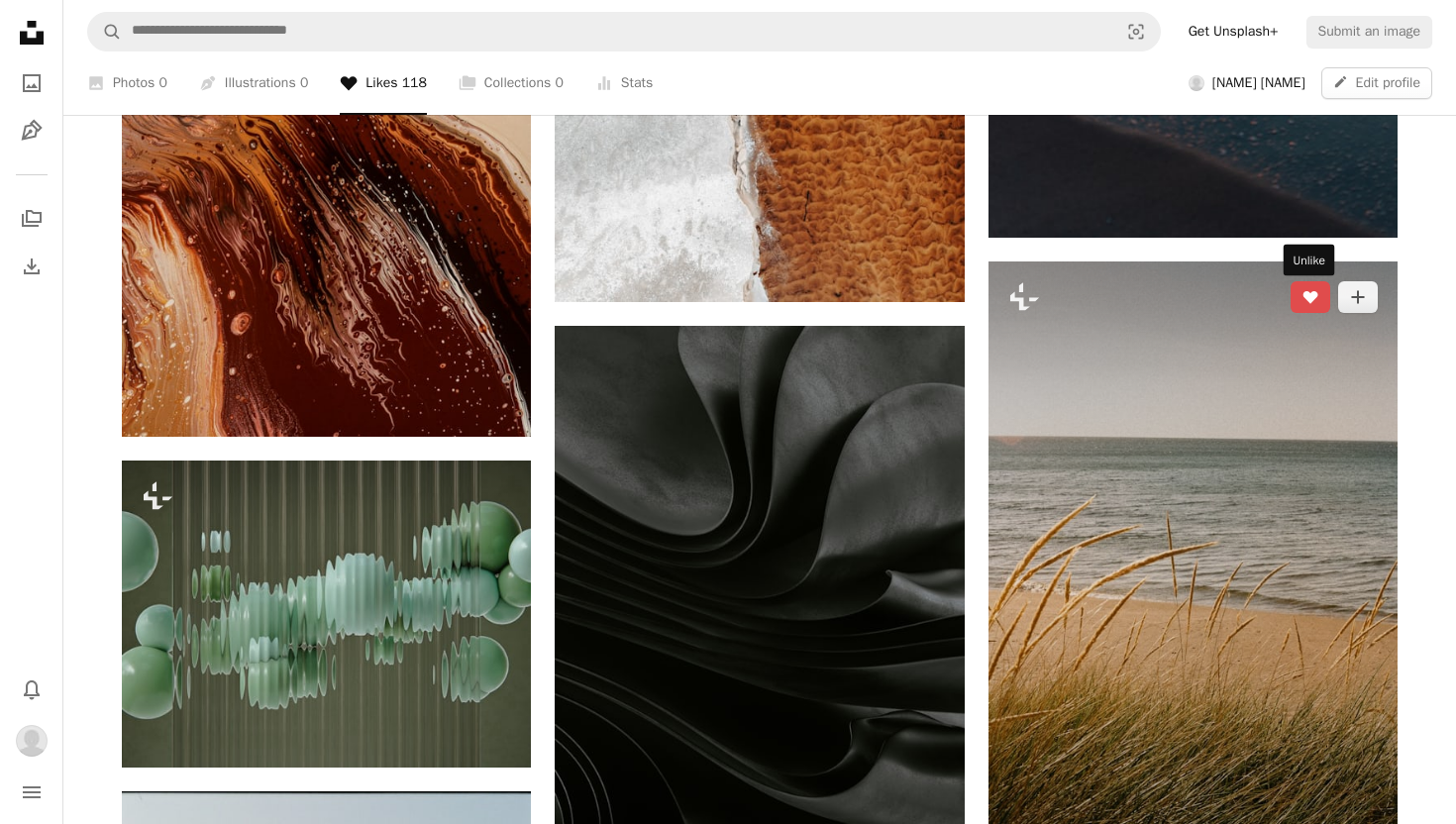 click on "A heart" at bounding box center (1310, 297) 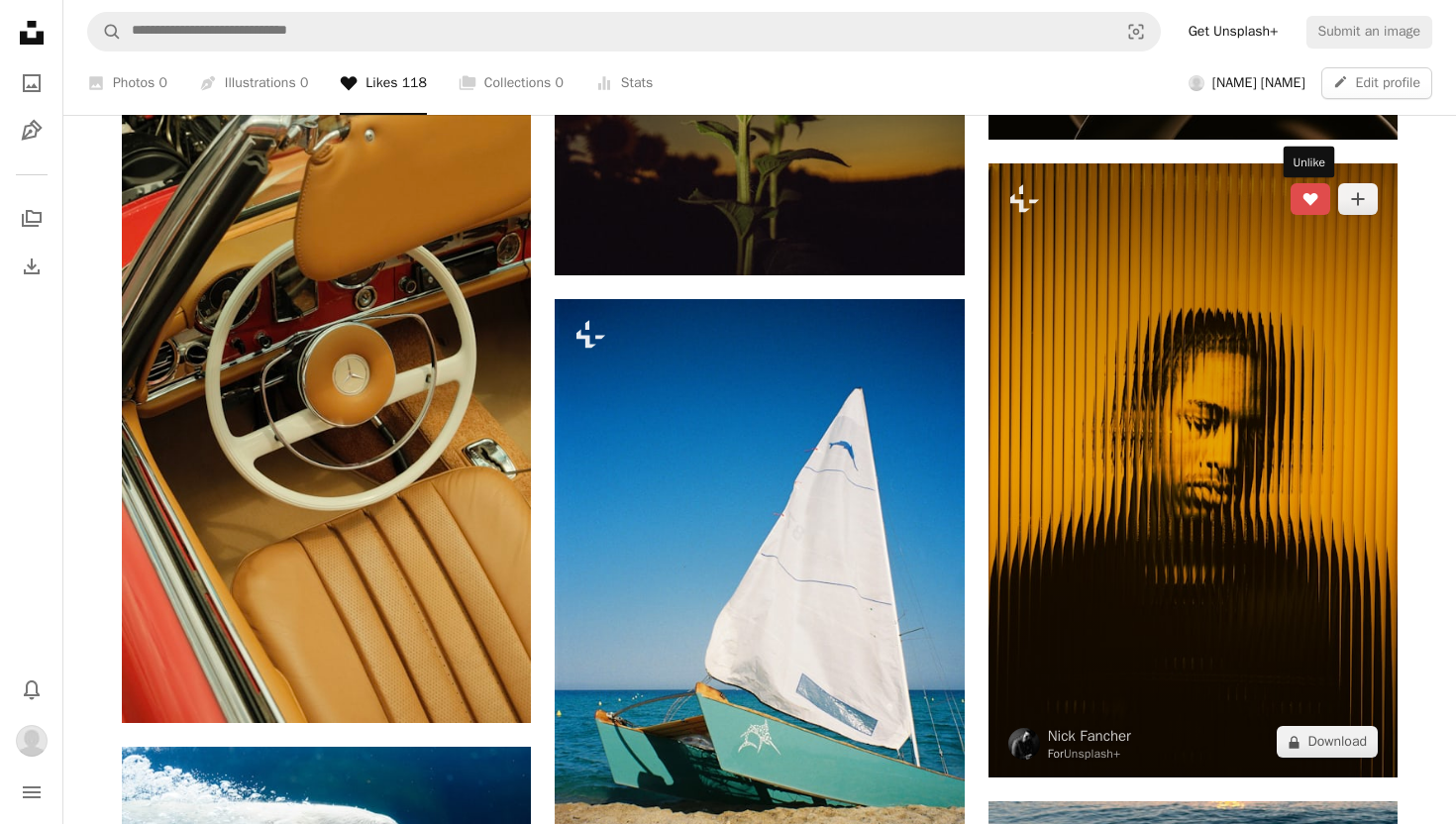 click 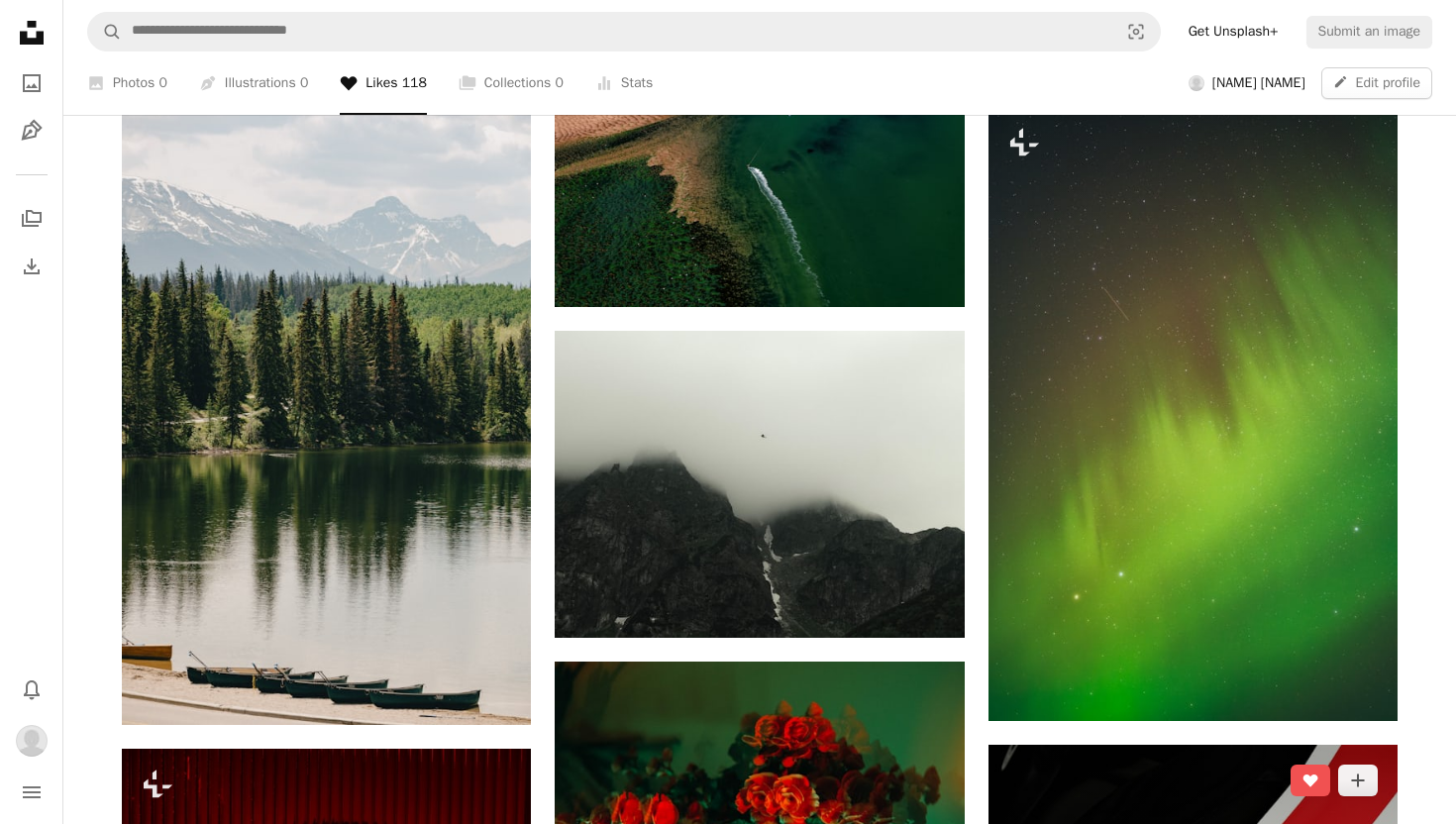 scroll, scrollTop: 12467, scrollLeft: 0, axis: vertical 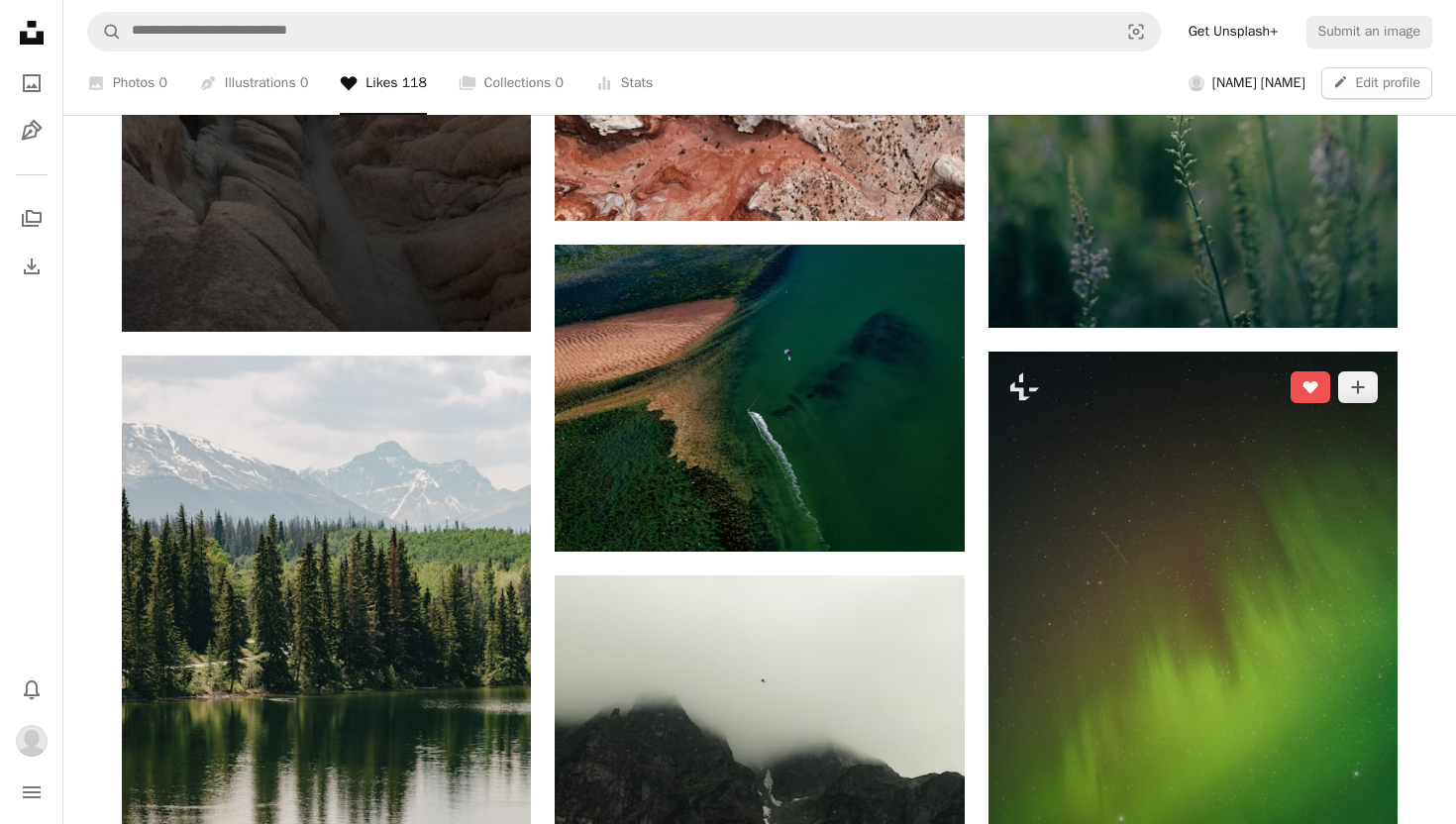 click at bounding box center (1193, 659) 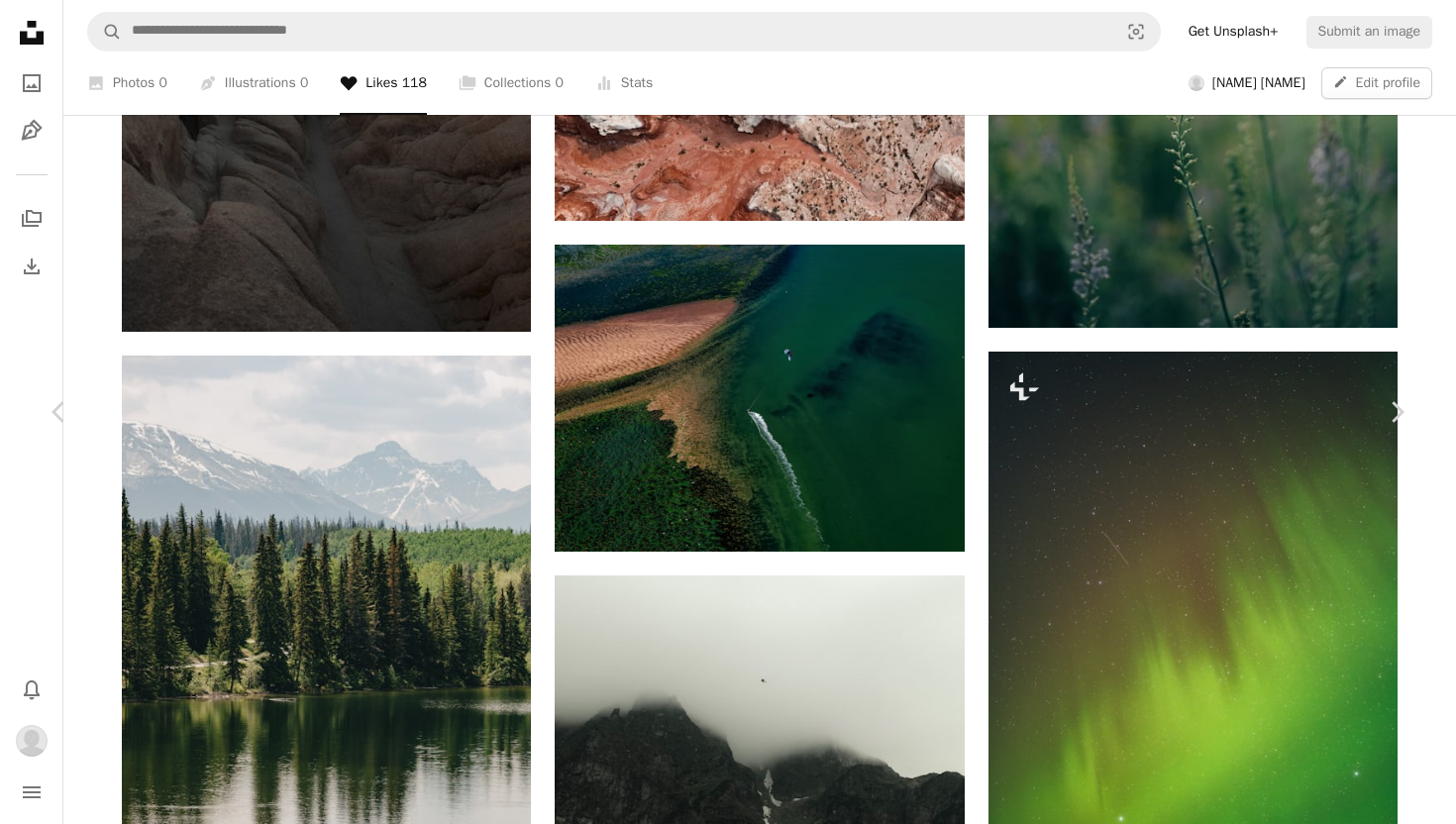 click on "A heart" at bounding box center (1120, 9307) 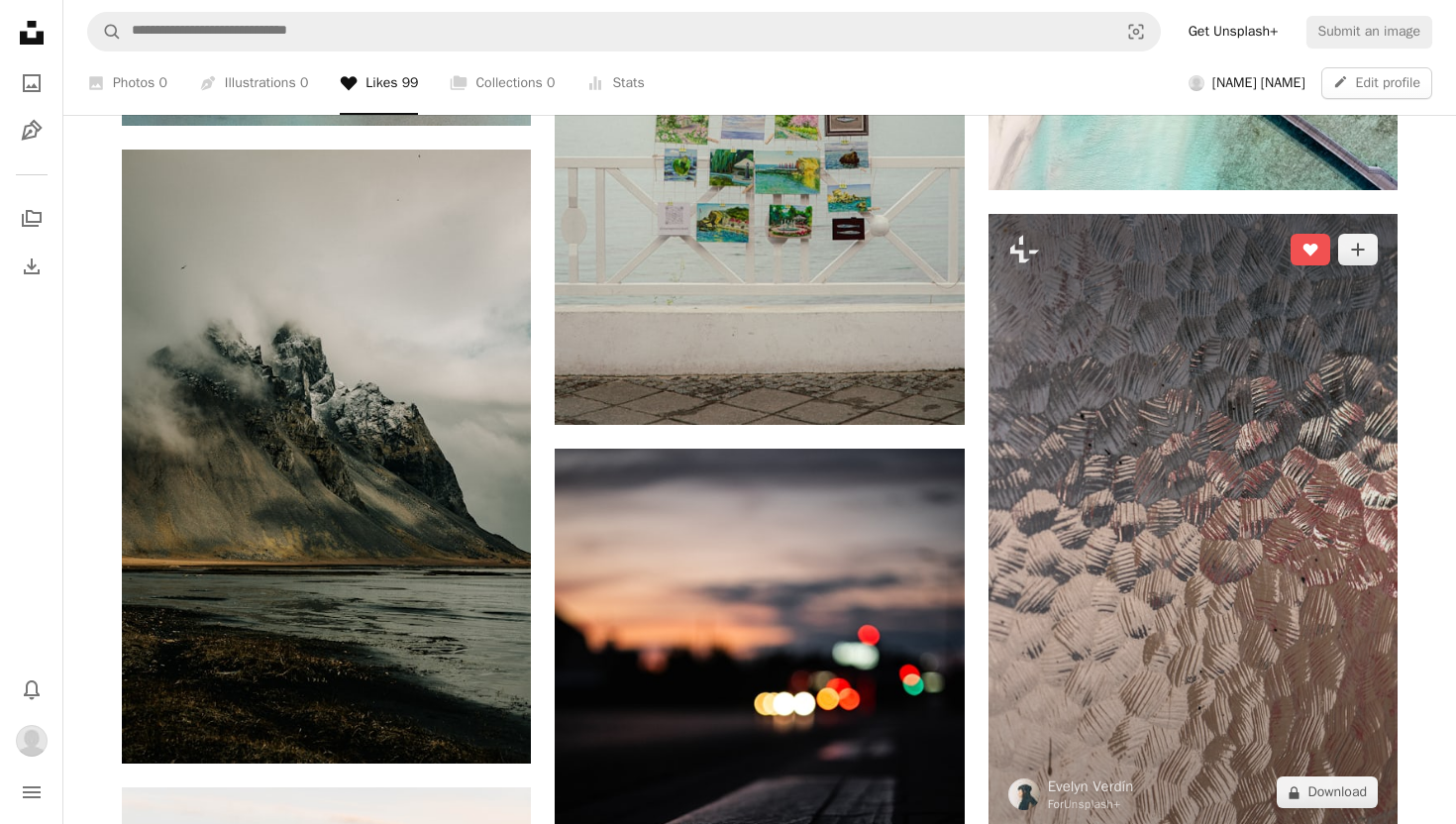 scroll, scrollTop: 10723, scrollLeft: 0, axis: vertical 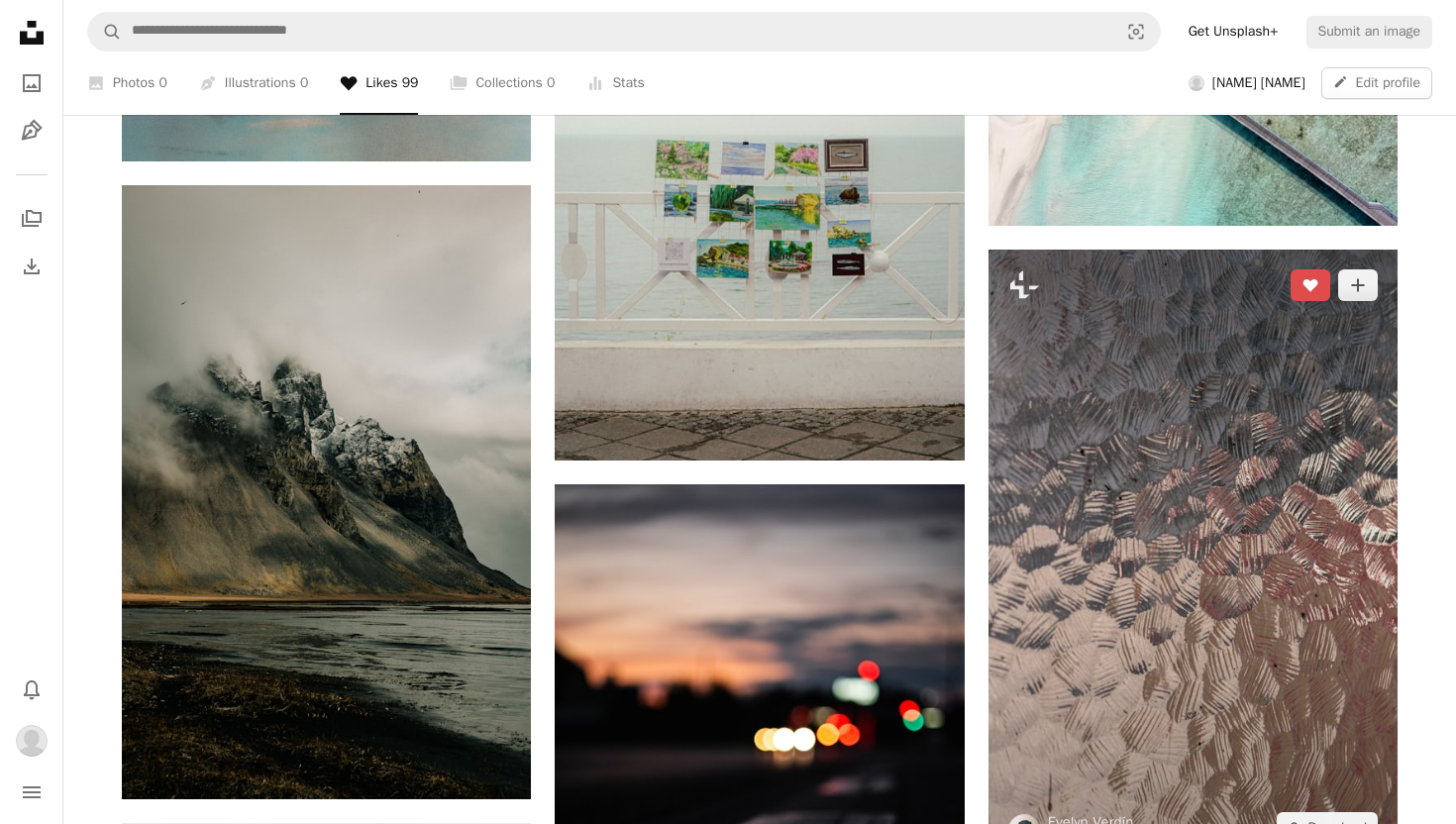 click 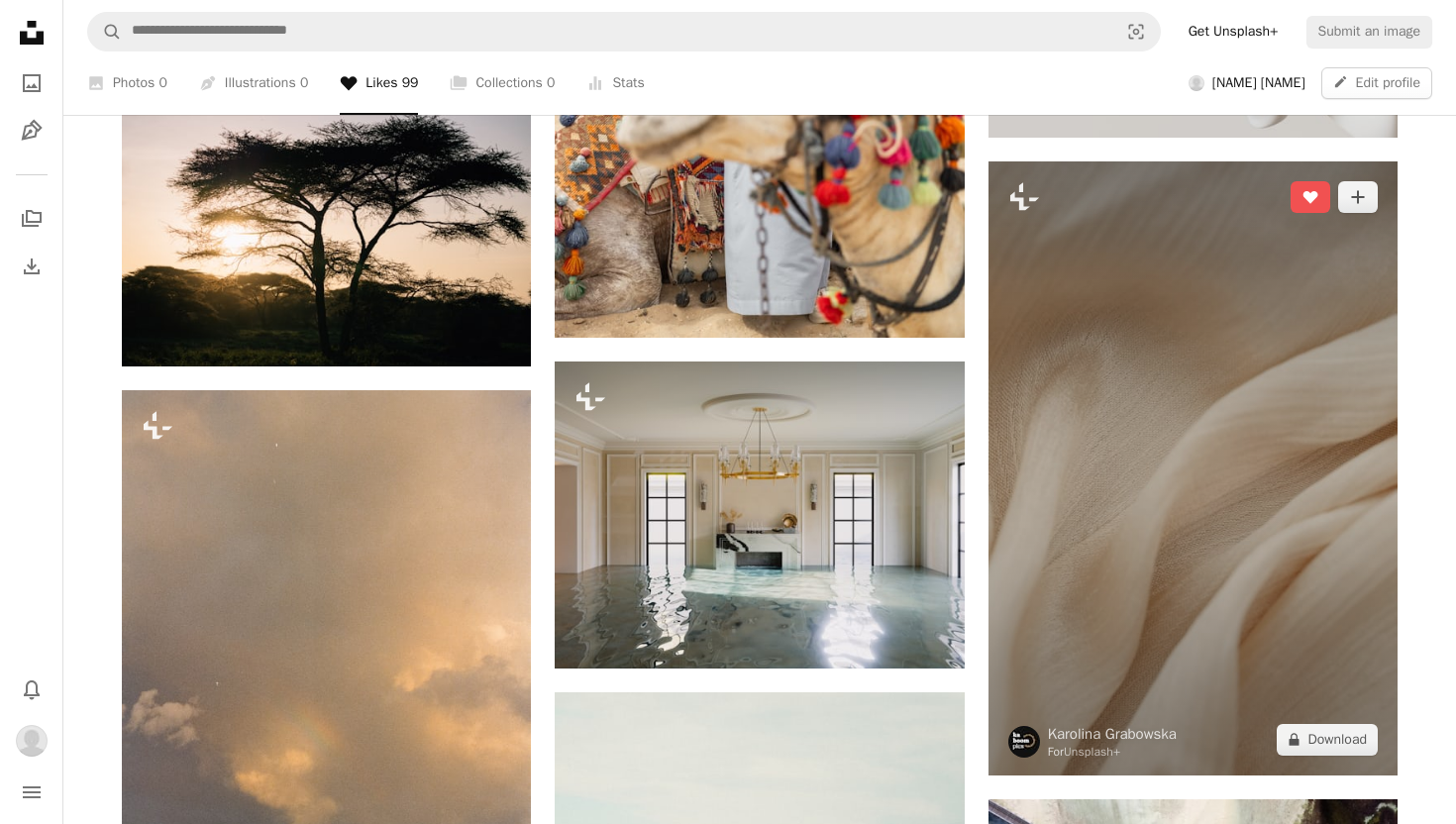 scroll, scrollTop: 9868, scrollLeft: 0, axis: vertical 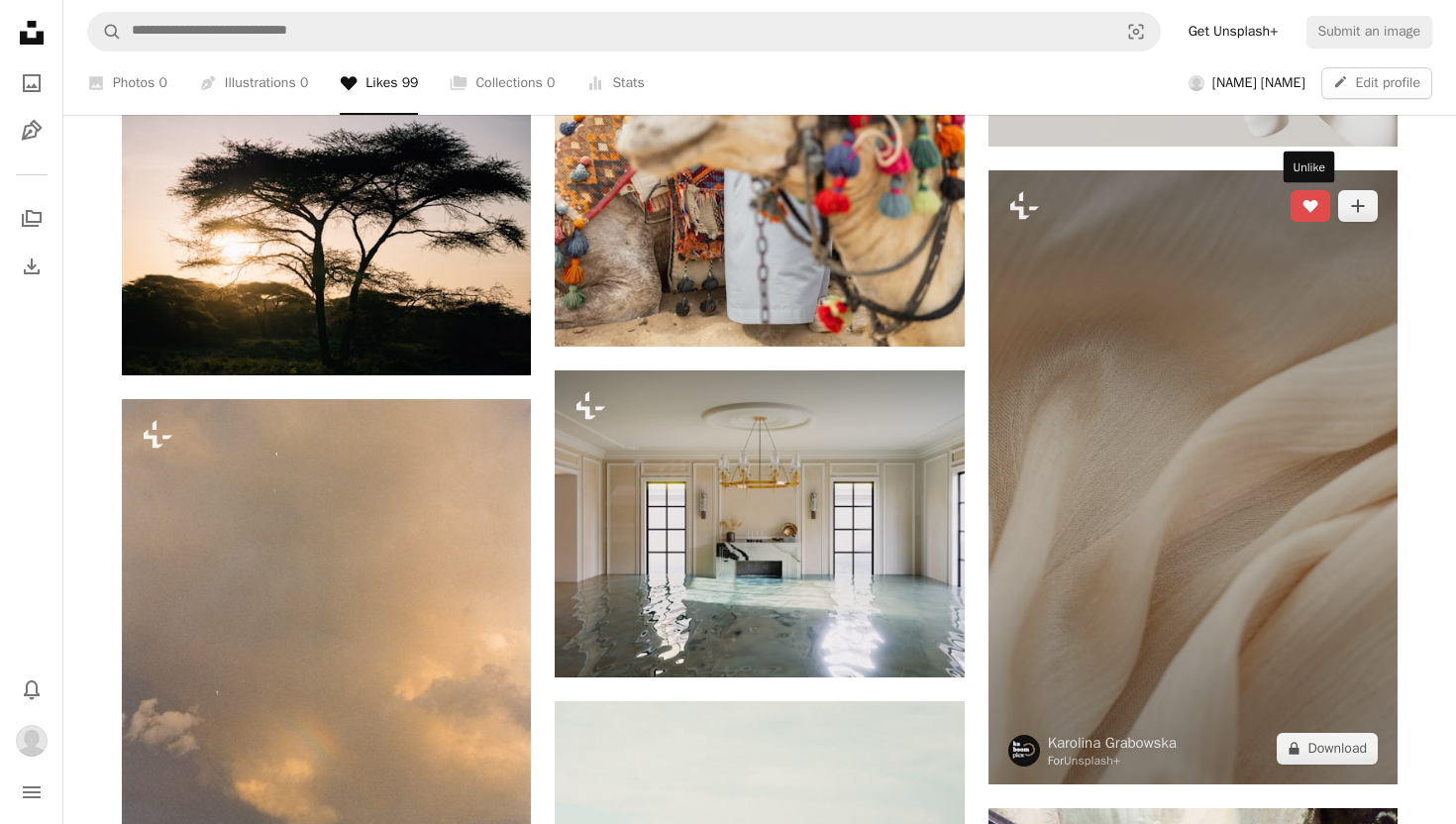 click on "A heart" at bounding box center [1310, 206] 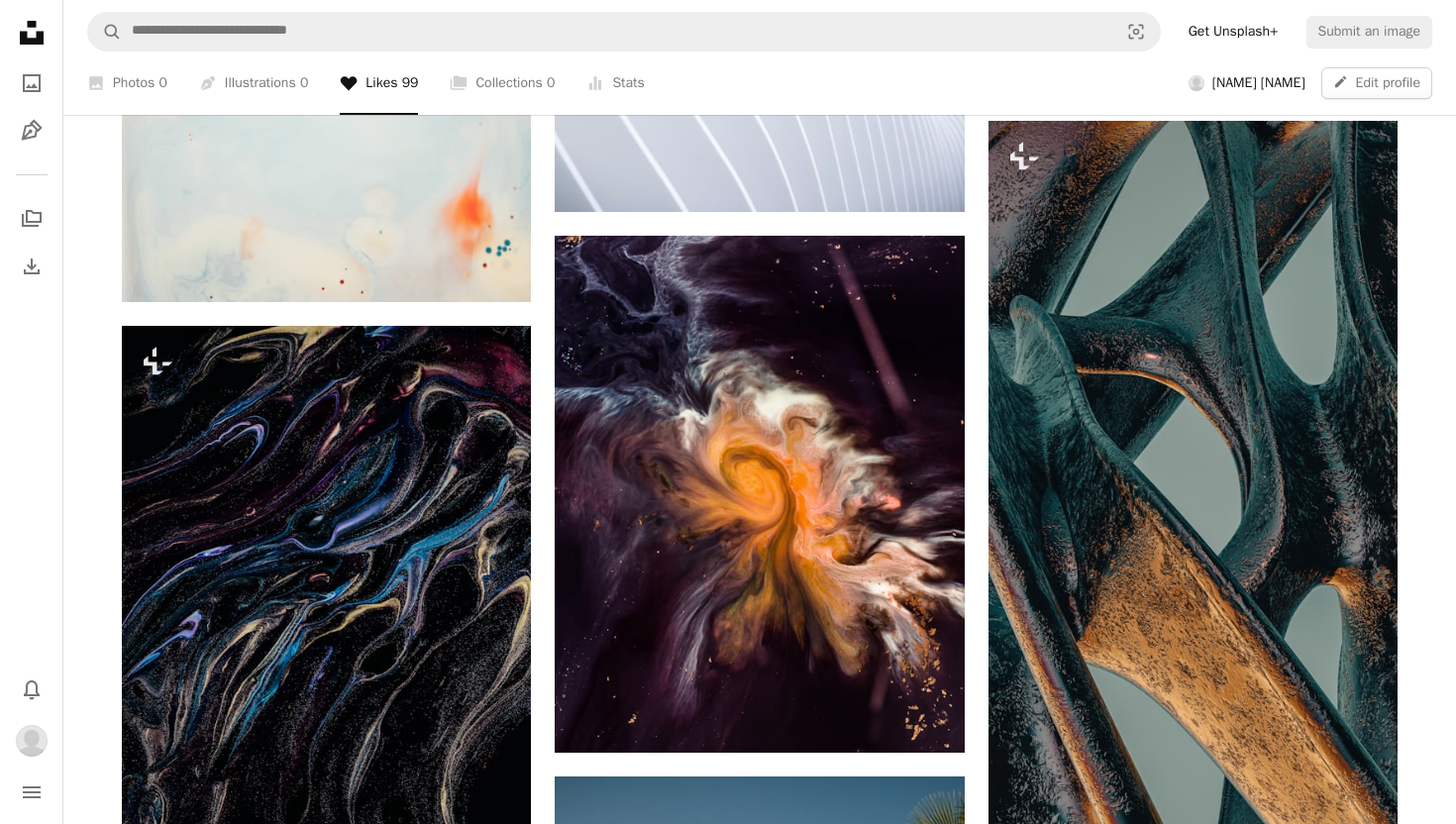 scroll, scrollTop: 6165, scrollLeft: 0, axis: vertical 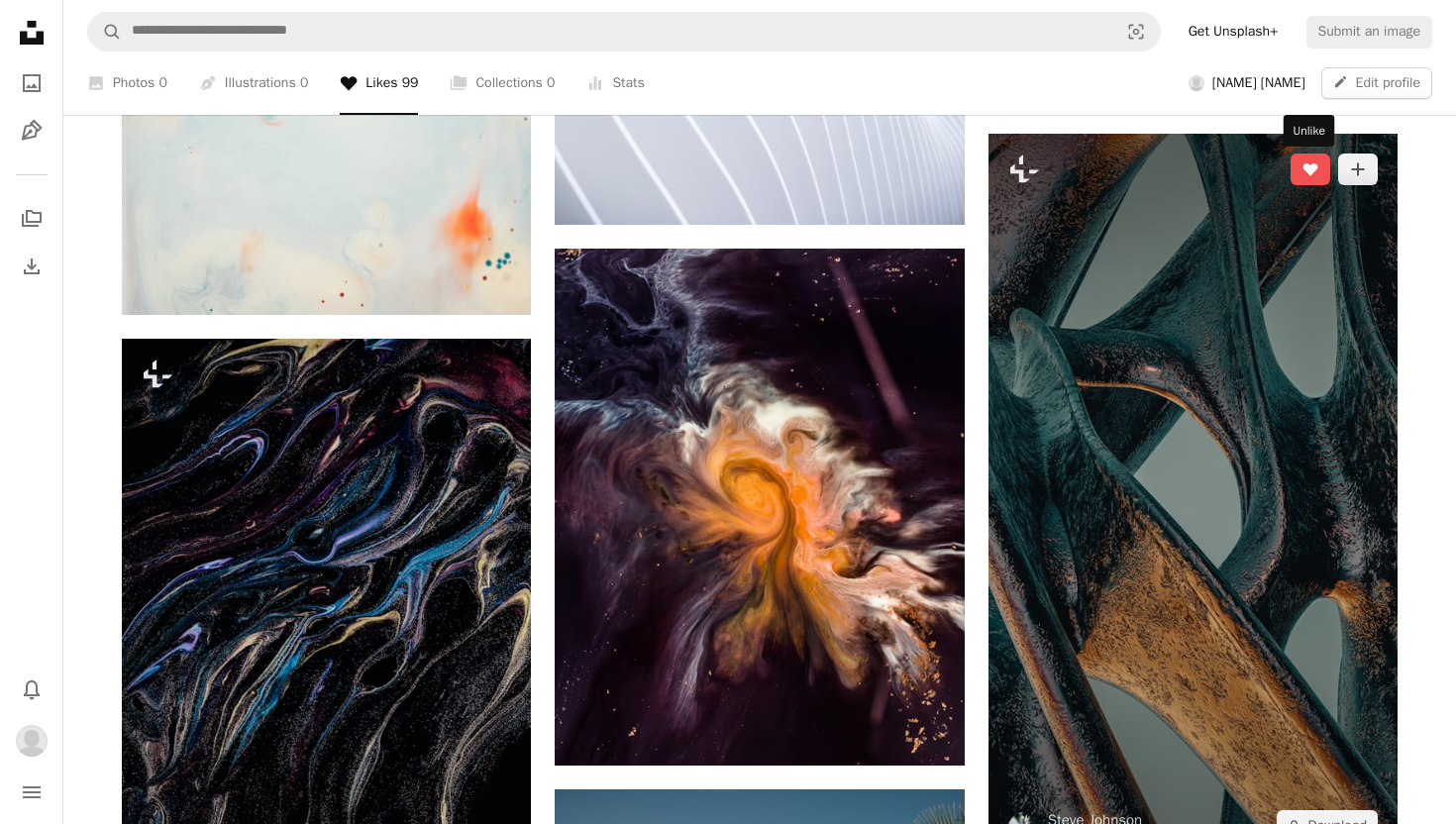 click on "A heart" 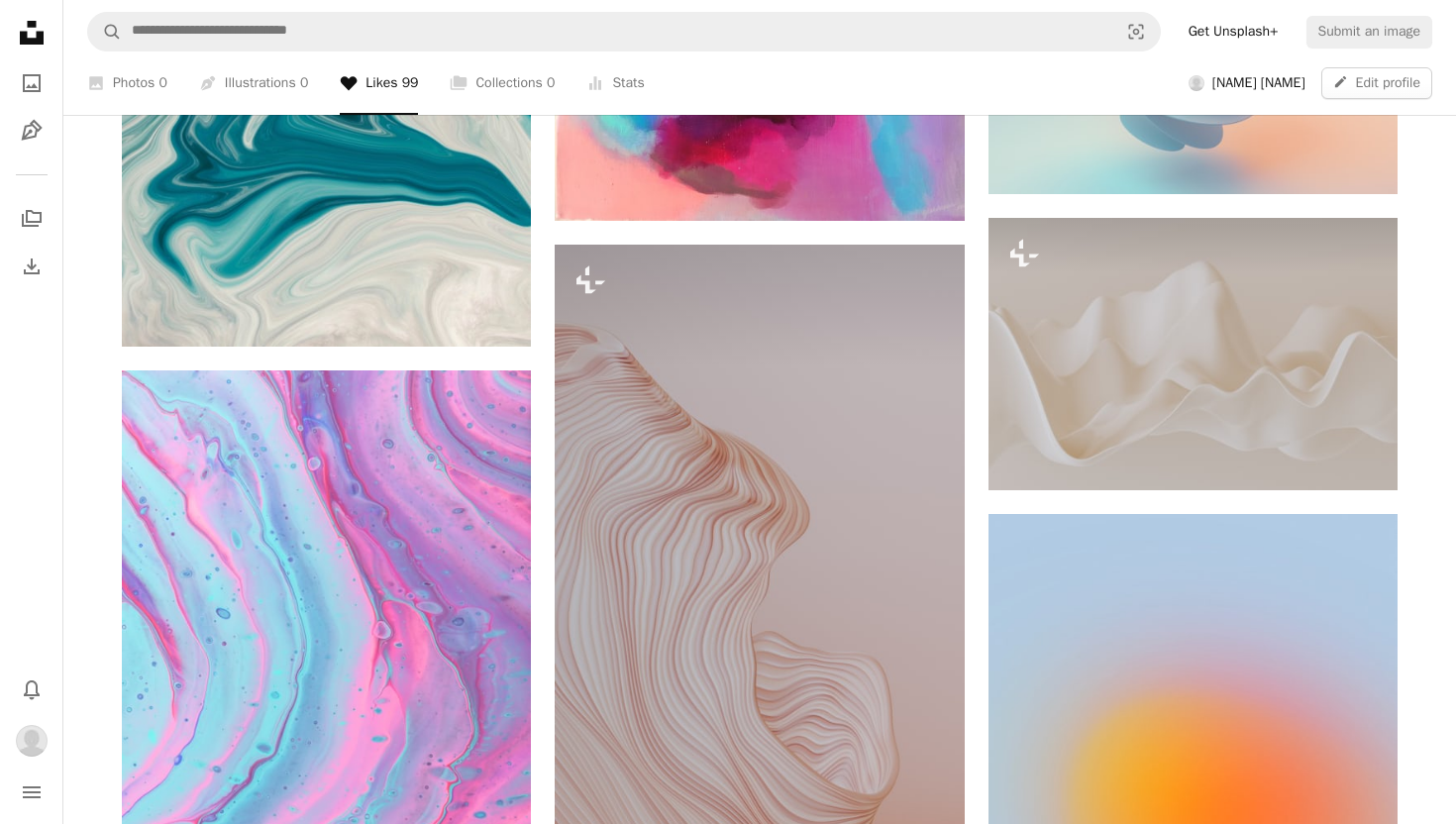scroll, scrollTop: 4841, scrollLeft: 0, axis: vertical 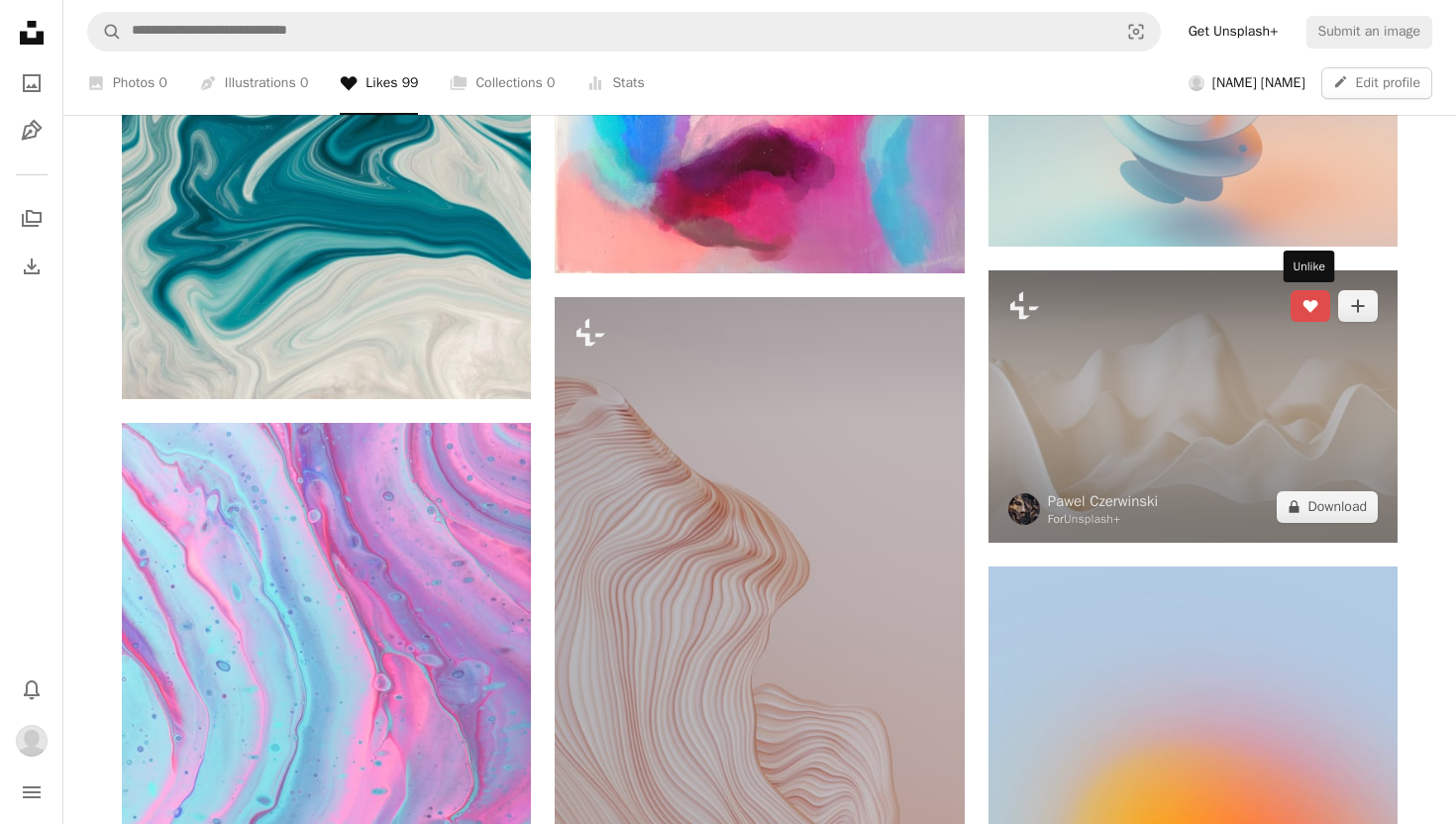 click on "A heart" at bounding box center (1310, 306) 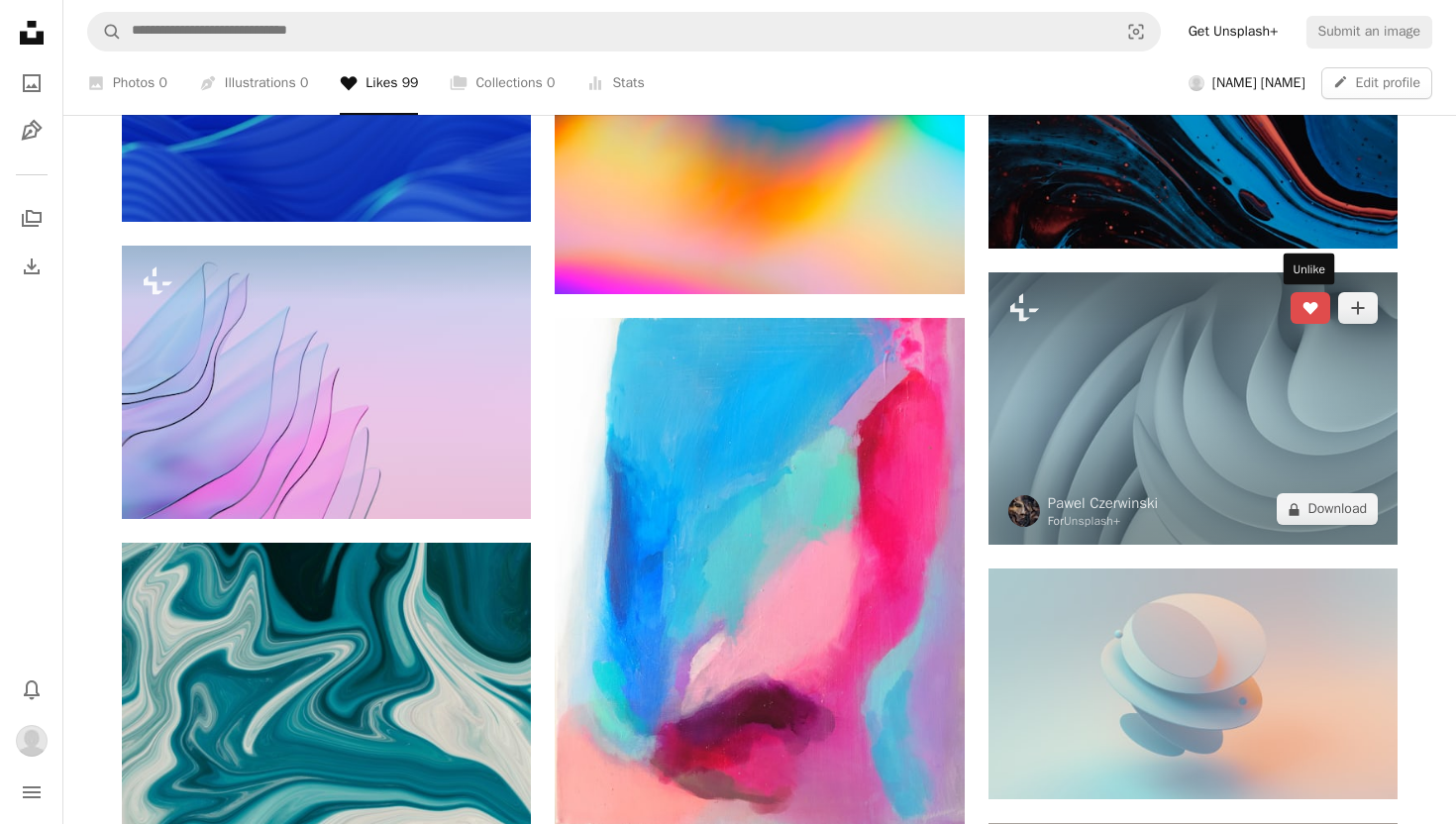 click on "A heart" at bounding box center (1310, 308) 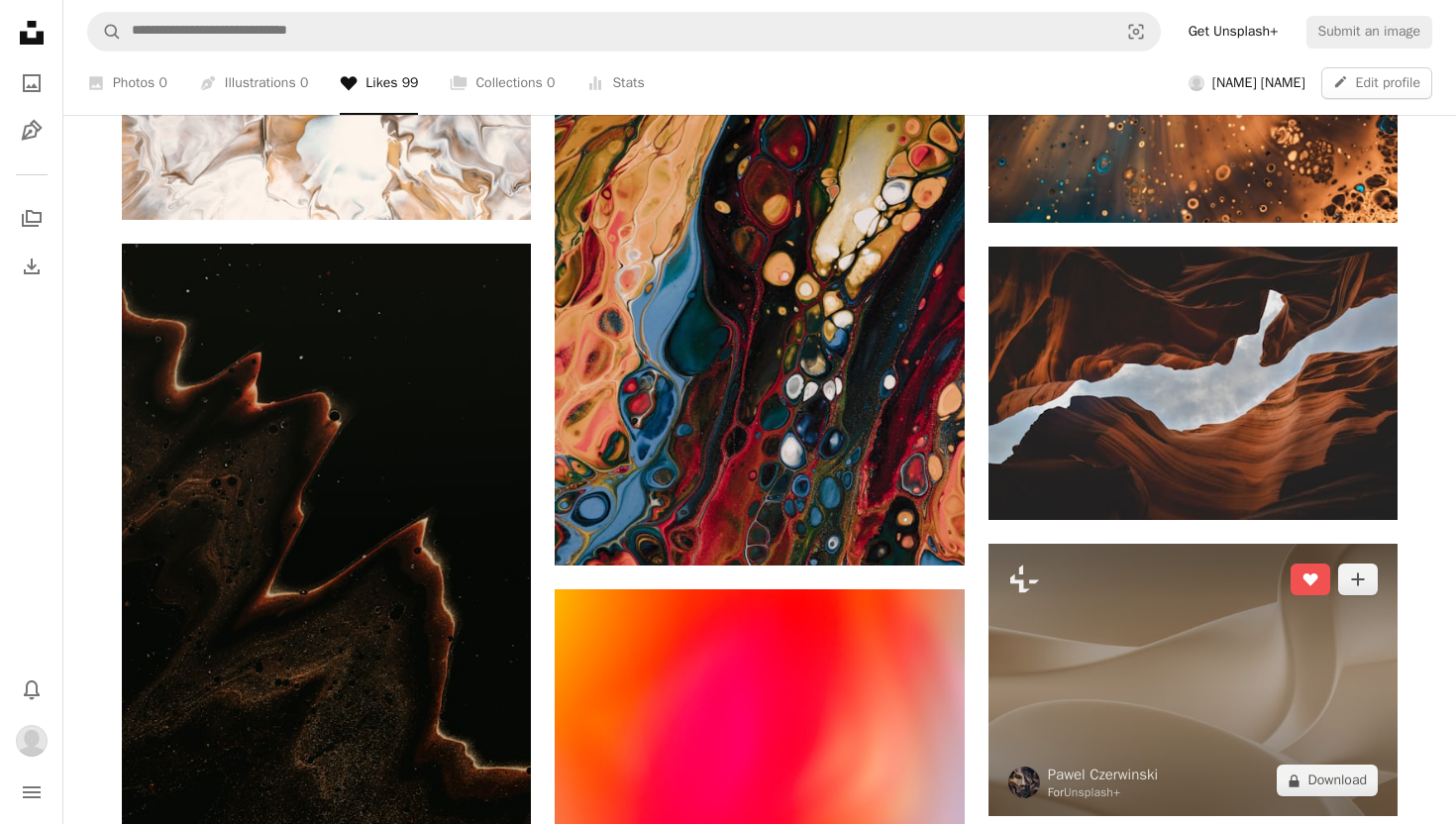 scroll, scrollTop: 2446, scrollLeft: 0, axis: vertical 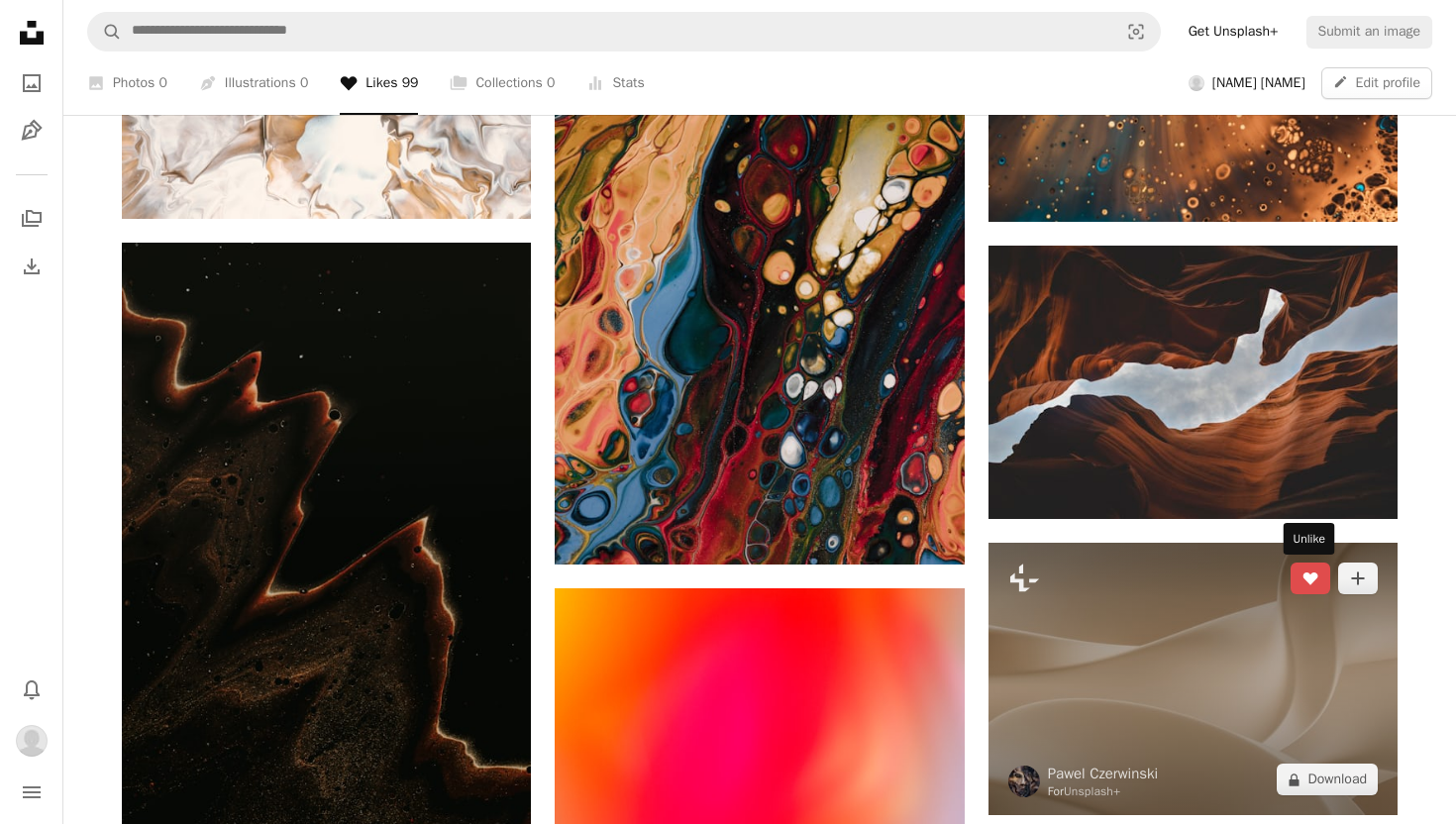 click on "A heart" at bounding box center [1310, 578] 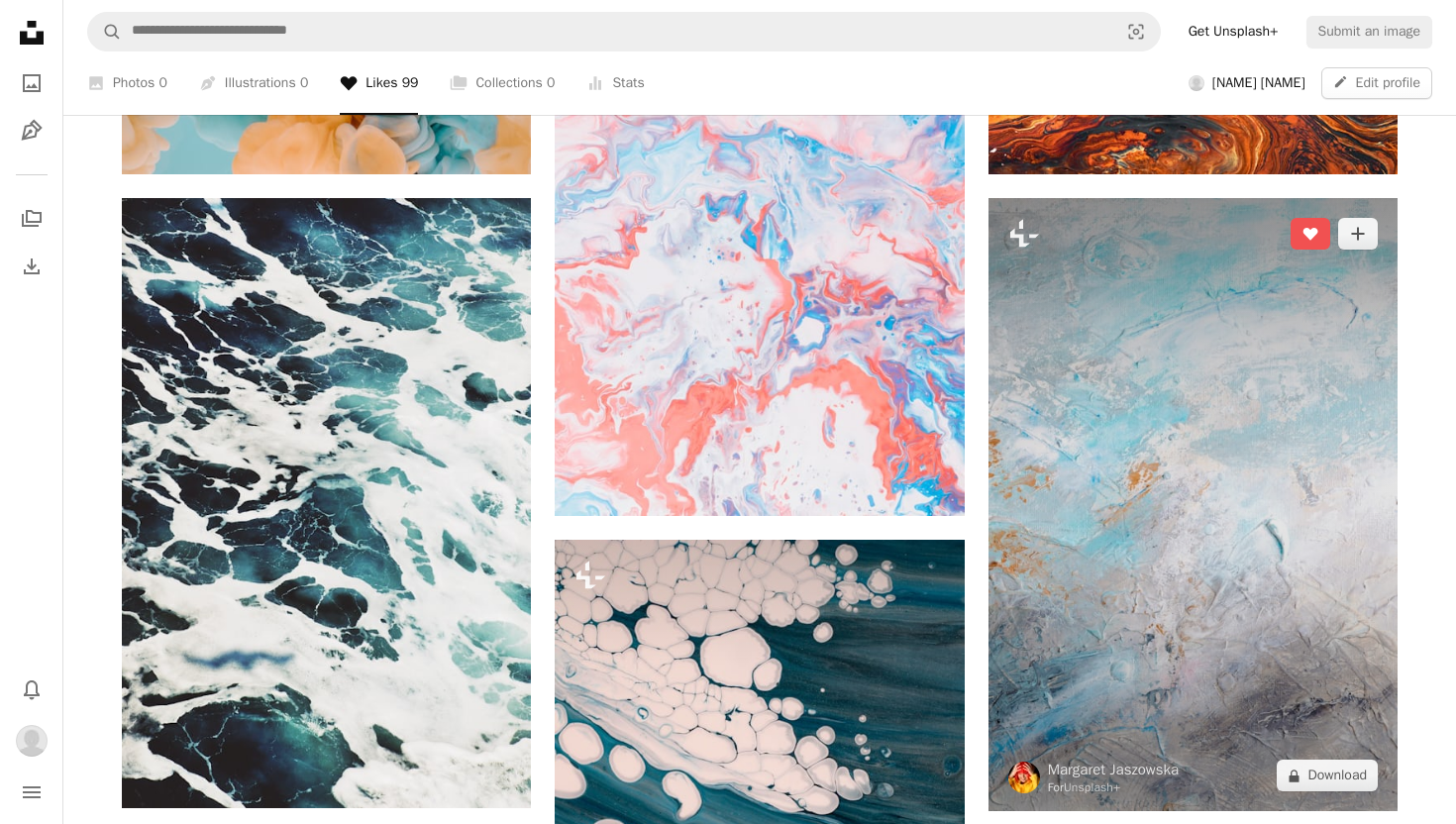 scroll, scrollTop: 573, scrollLeft: 0, axis: vertical 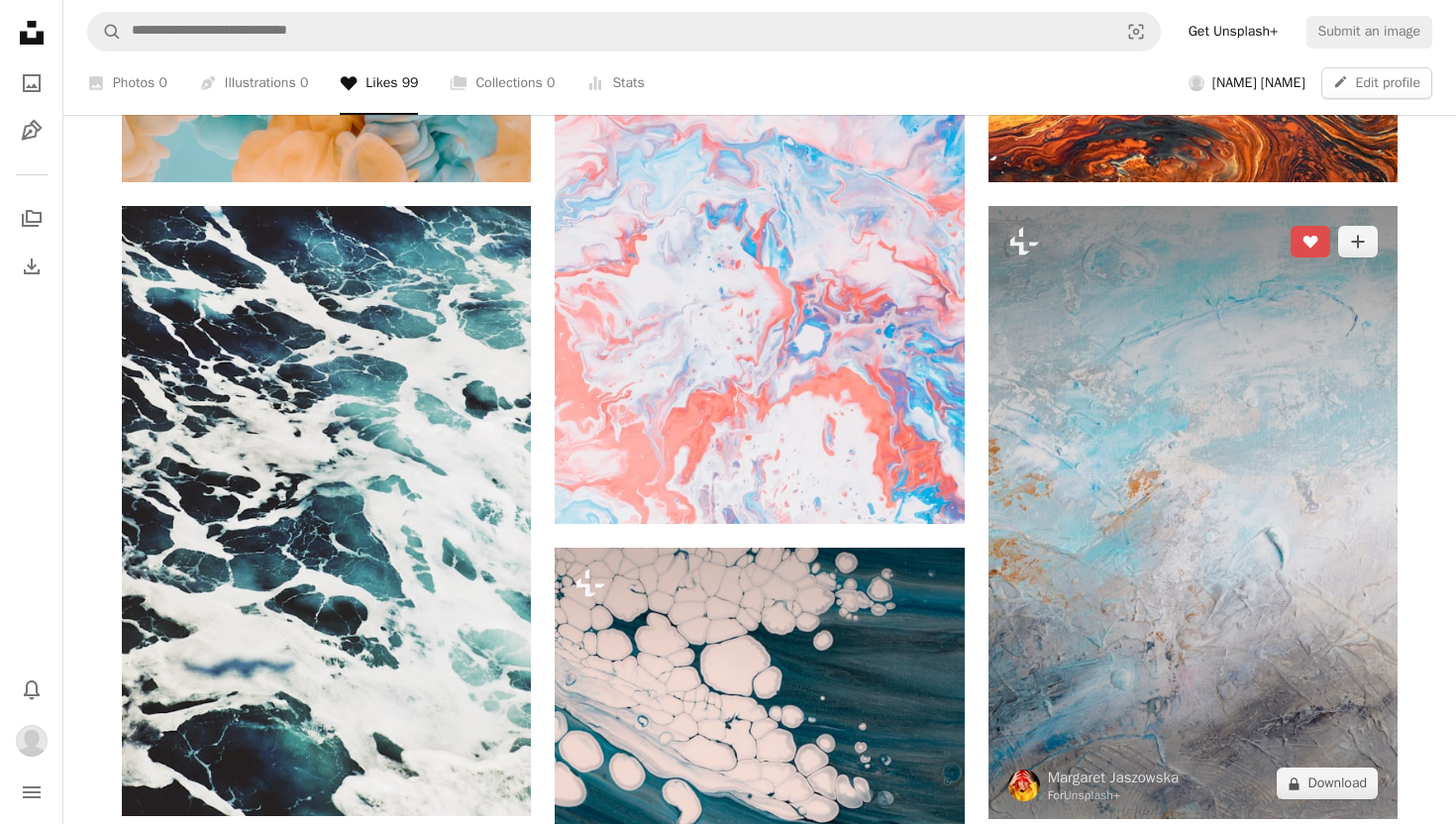 click on "A heart" 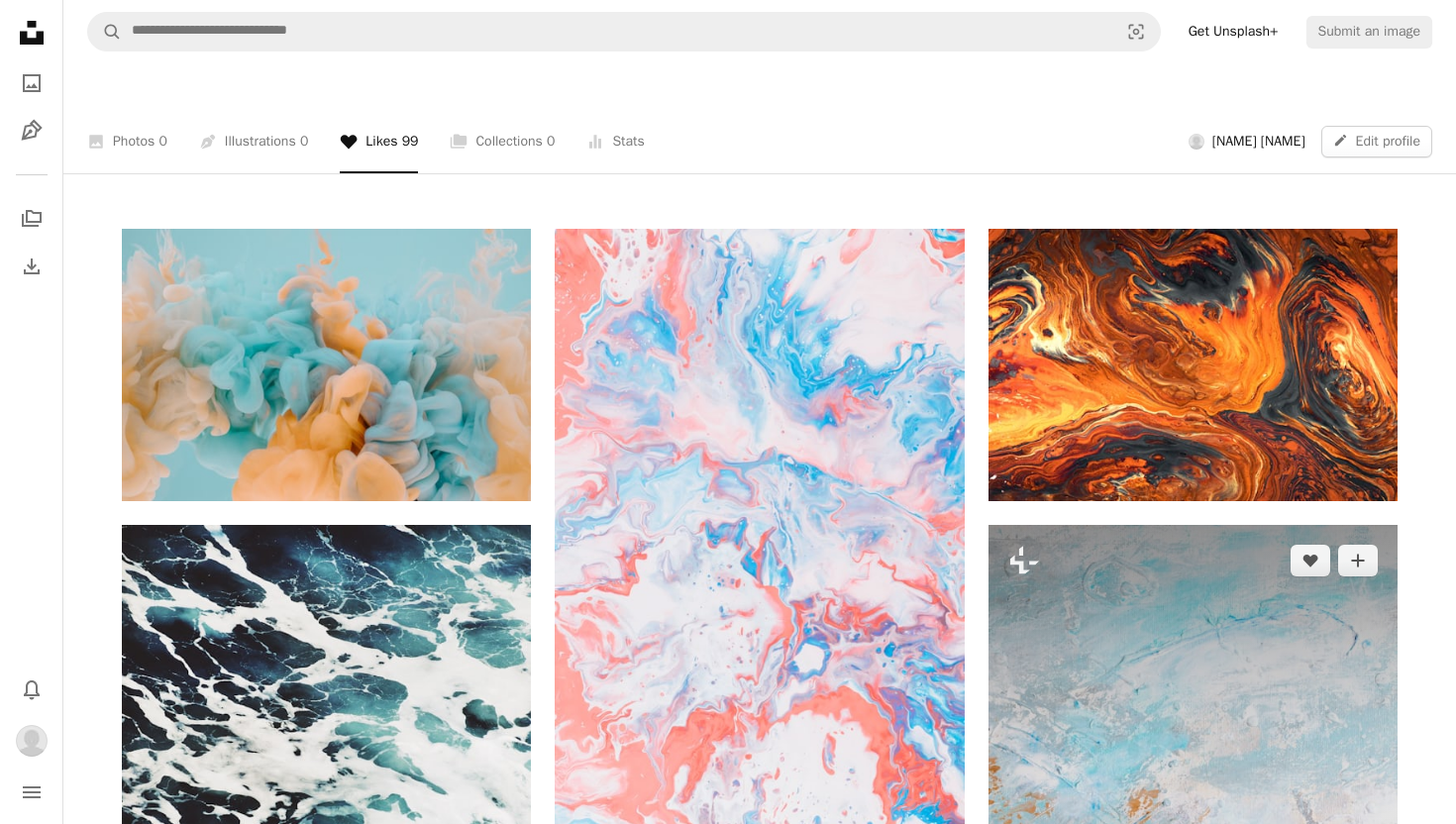 scroll, scrollTop: 104, scrollLeft: 0, axis: vertical 